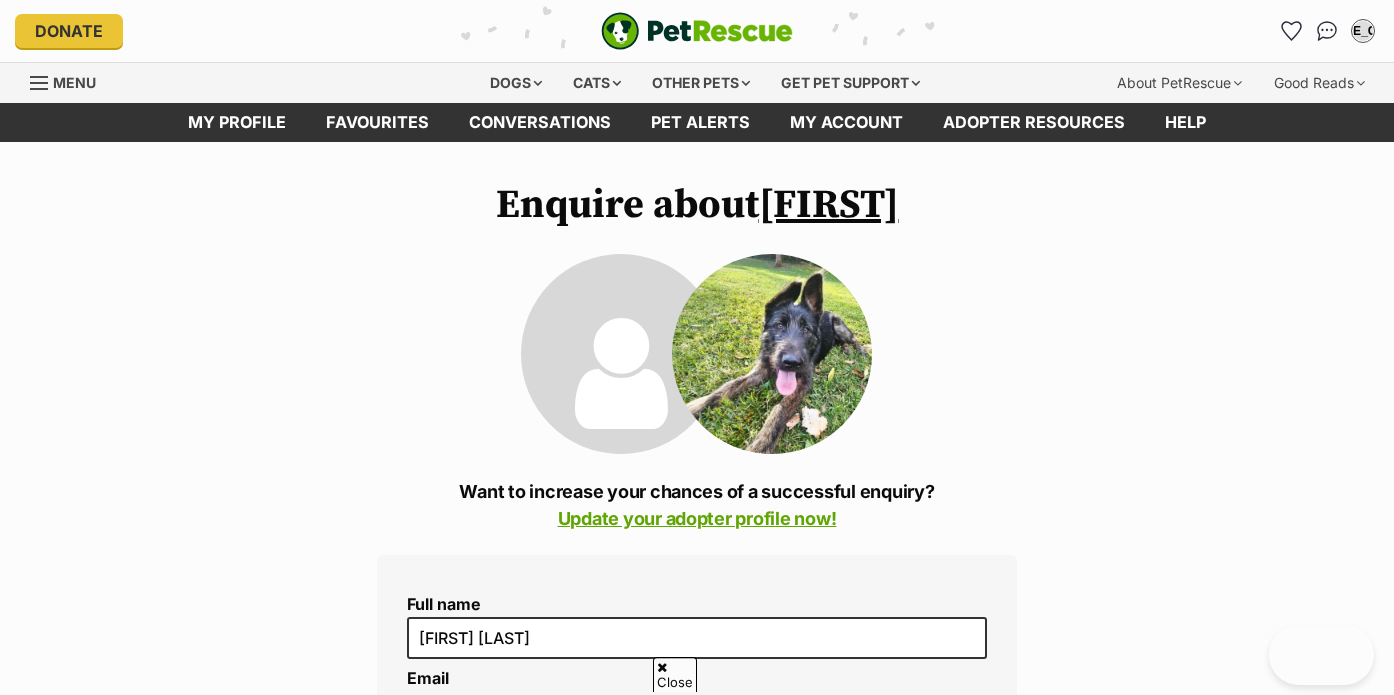 scroll, scrollTop: 114, scrollLeft: 0, axis: vertical 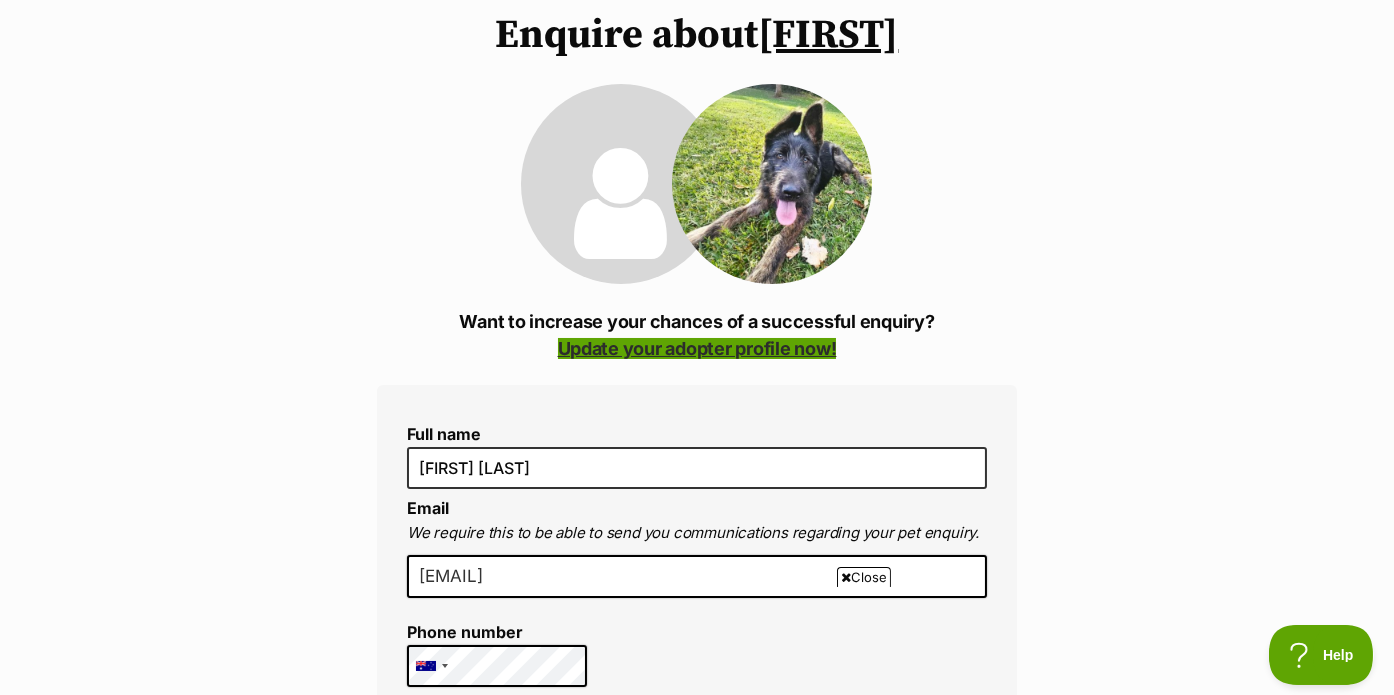 click on "Update your adopter profile now!" at bounding box center (697, 348) 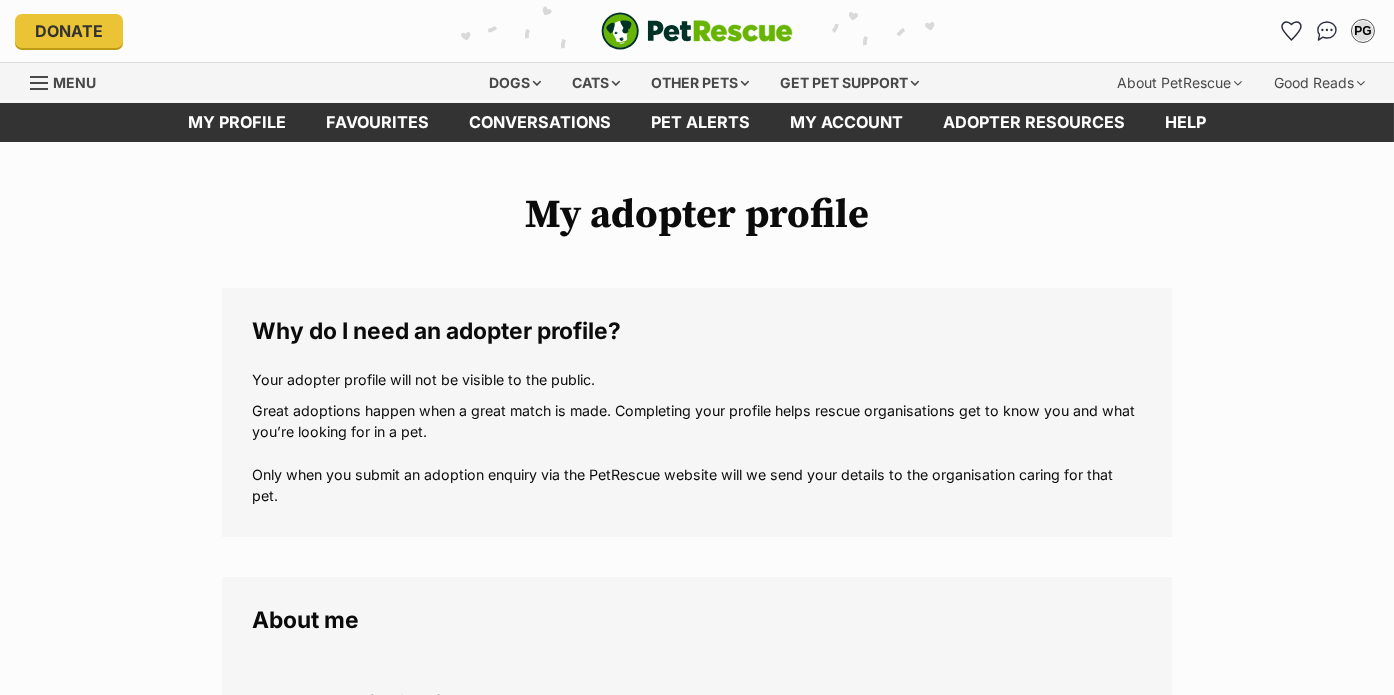 scroll, scrollTop: 53, scrollLeft: 0, axis: vertical 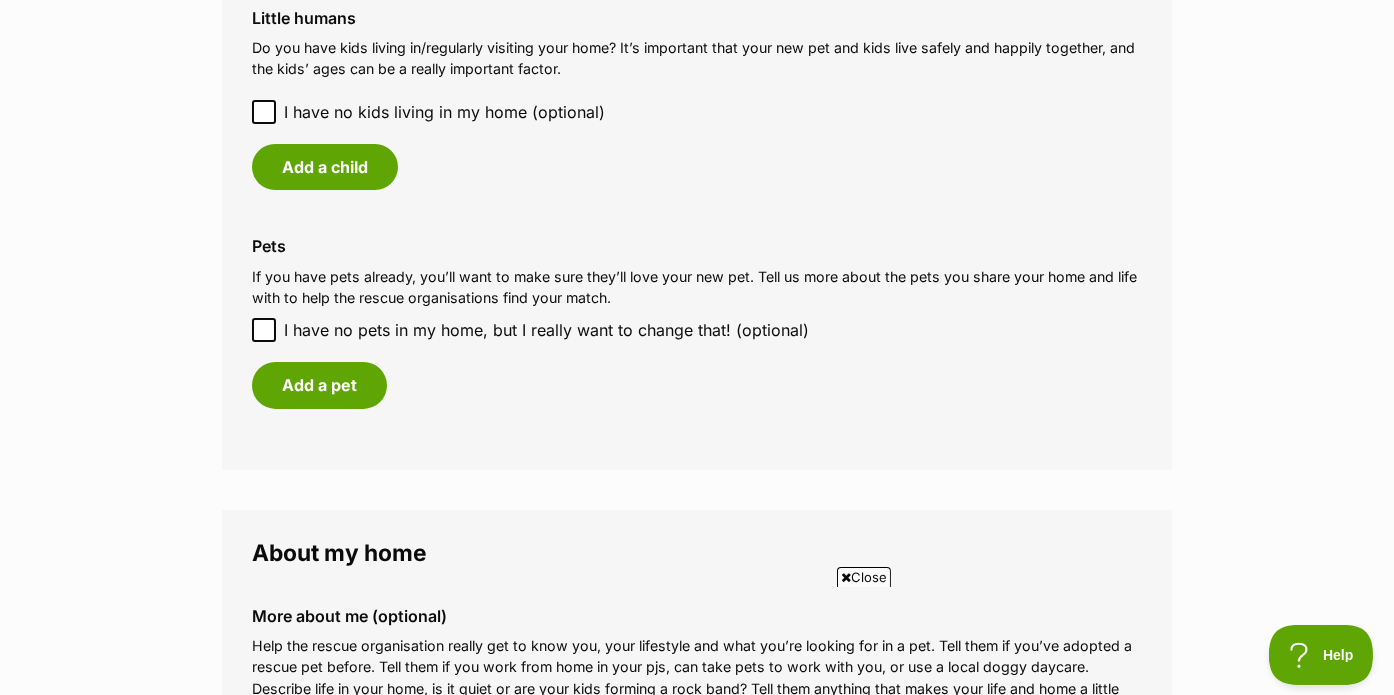 click 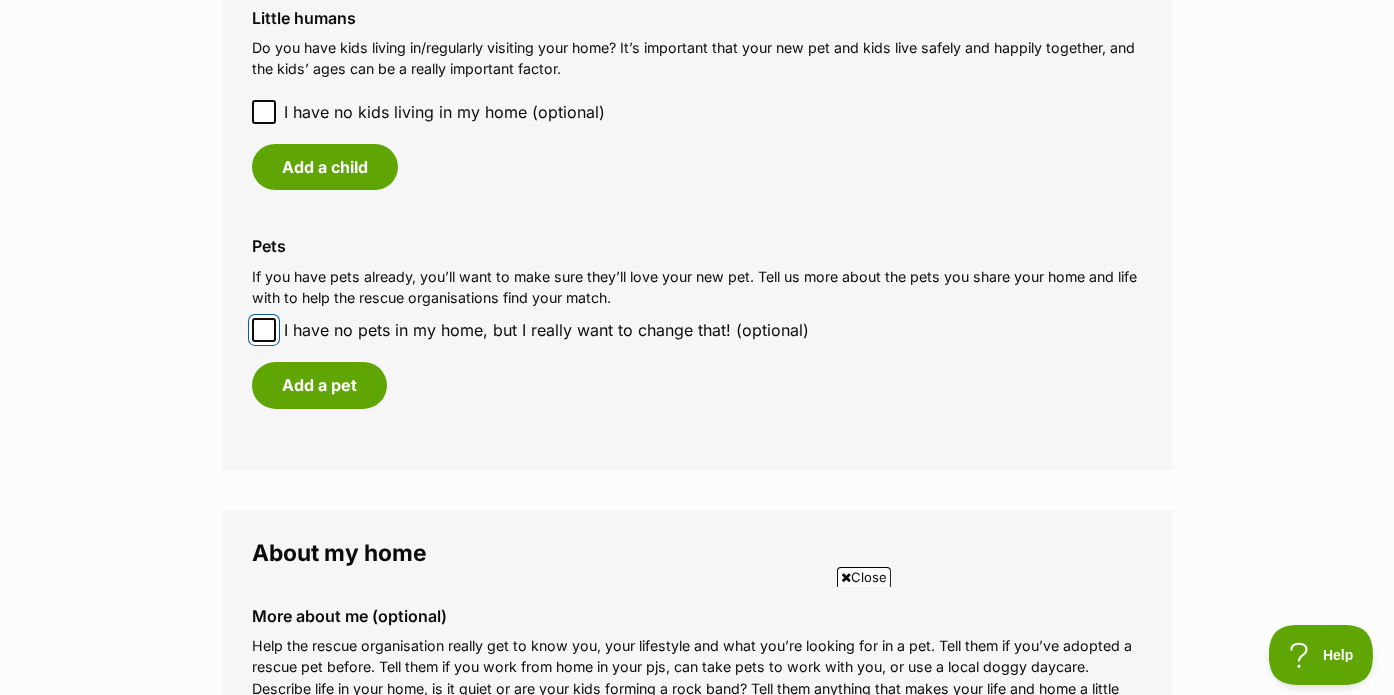 click on "I have no pets in my home, but I really want to change that! (optional)" at bounding box center [264, 330] 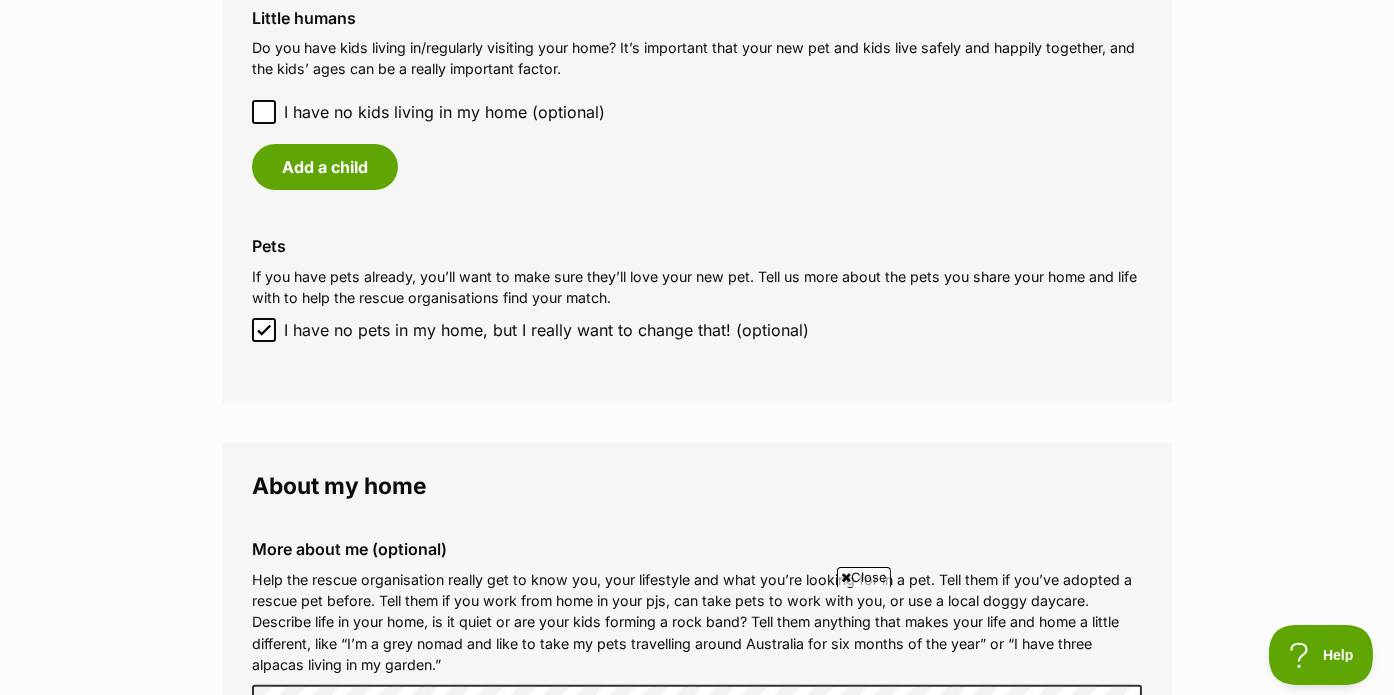 click 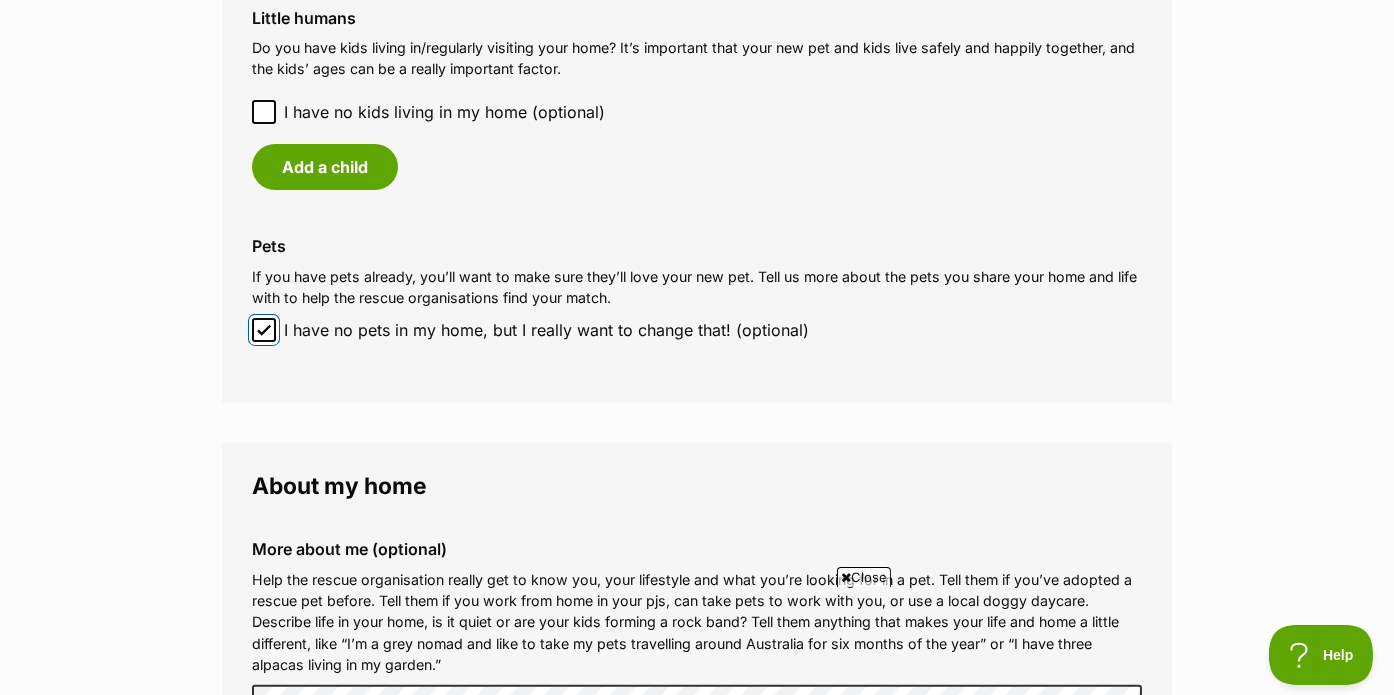 click on "I have no pets in my home, but I really want to change that! (optional)" at bounding box center (264, 330) 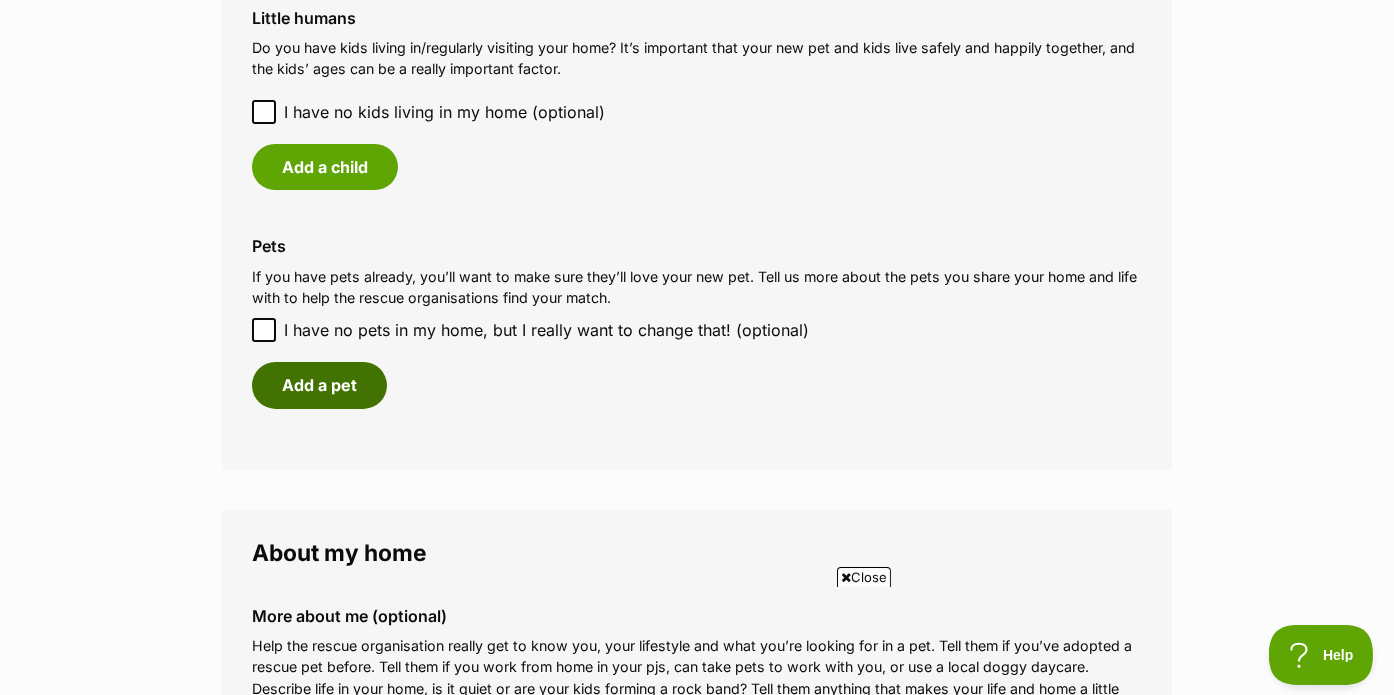 click on "Add a pet" at bounding box center [319, 385] 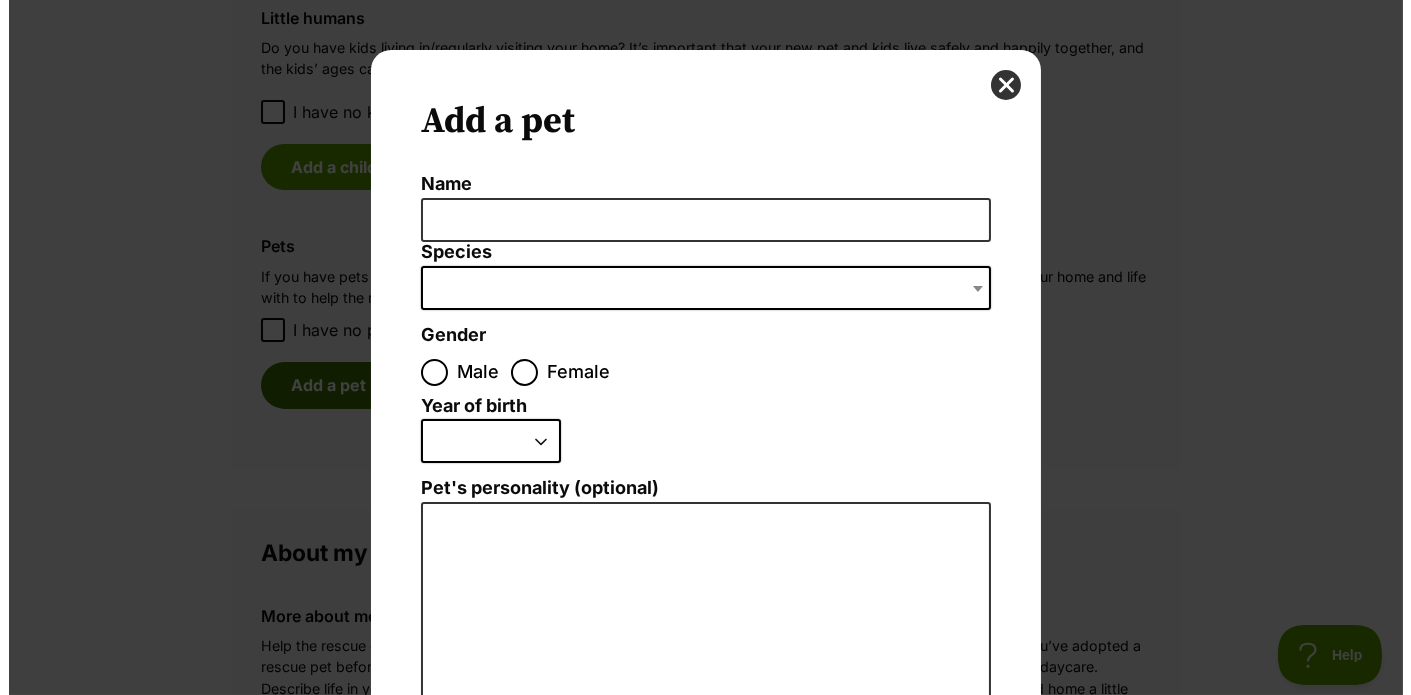 scroll, scrollTop: 0, scrollLeft: 0, axis: both 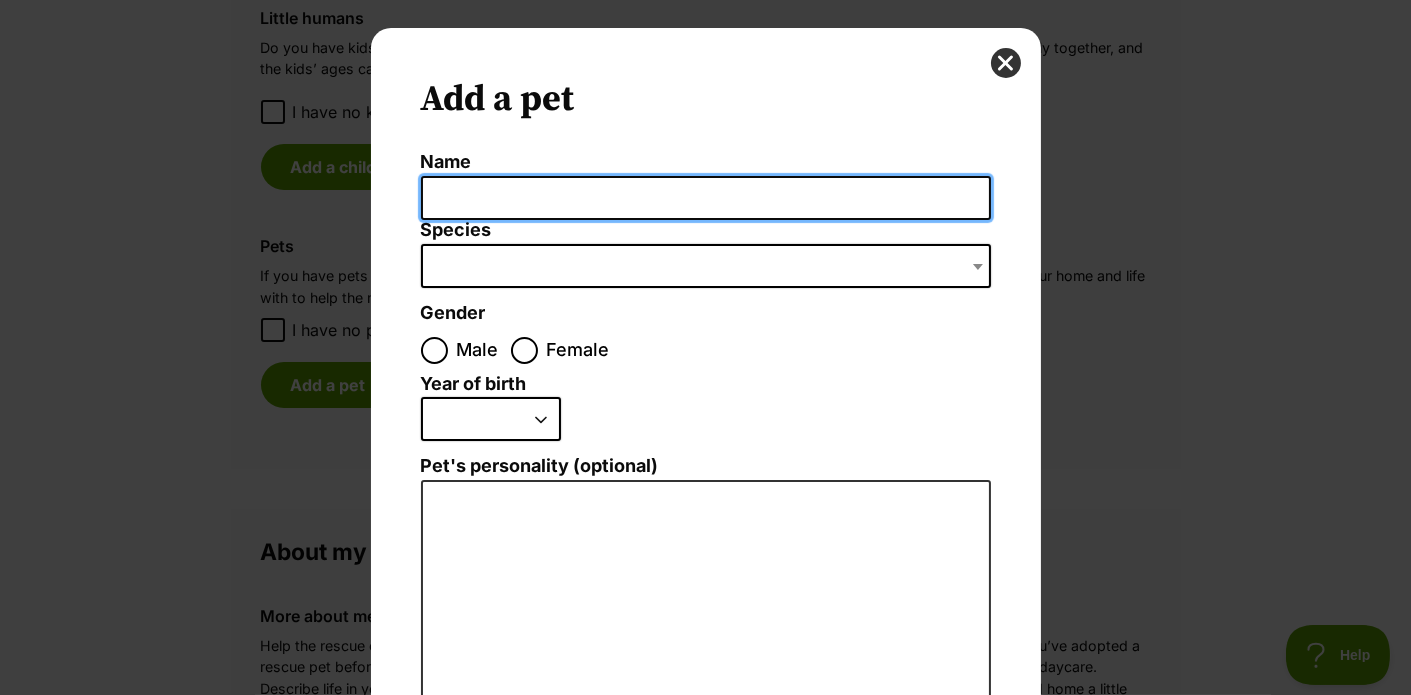 click on "Name" at bounding box center (706, 198) 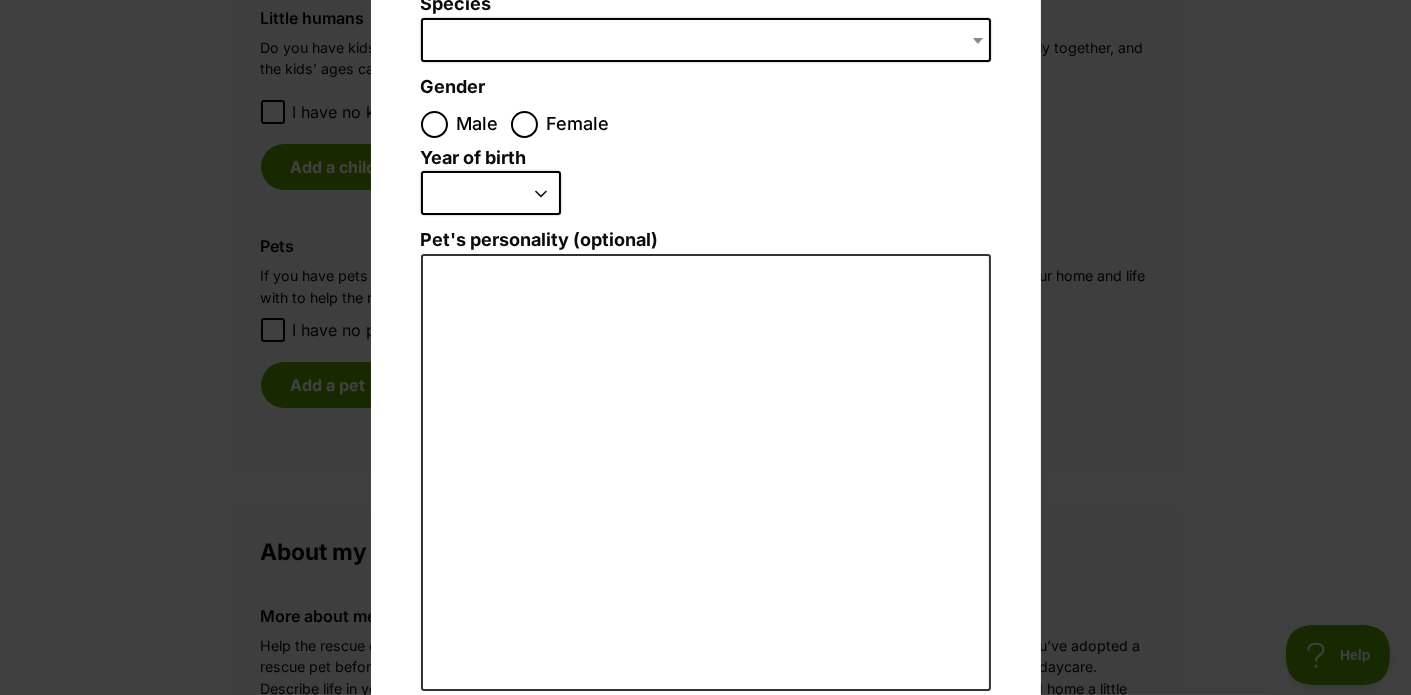 scroll, scrollTop: 370, scrollLeft: 0, axis: vertical 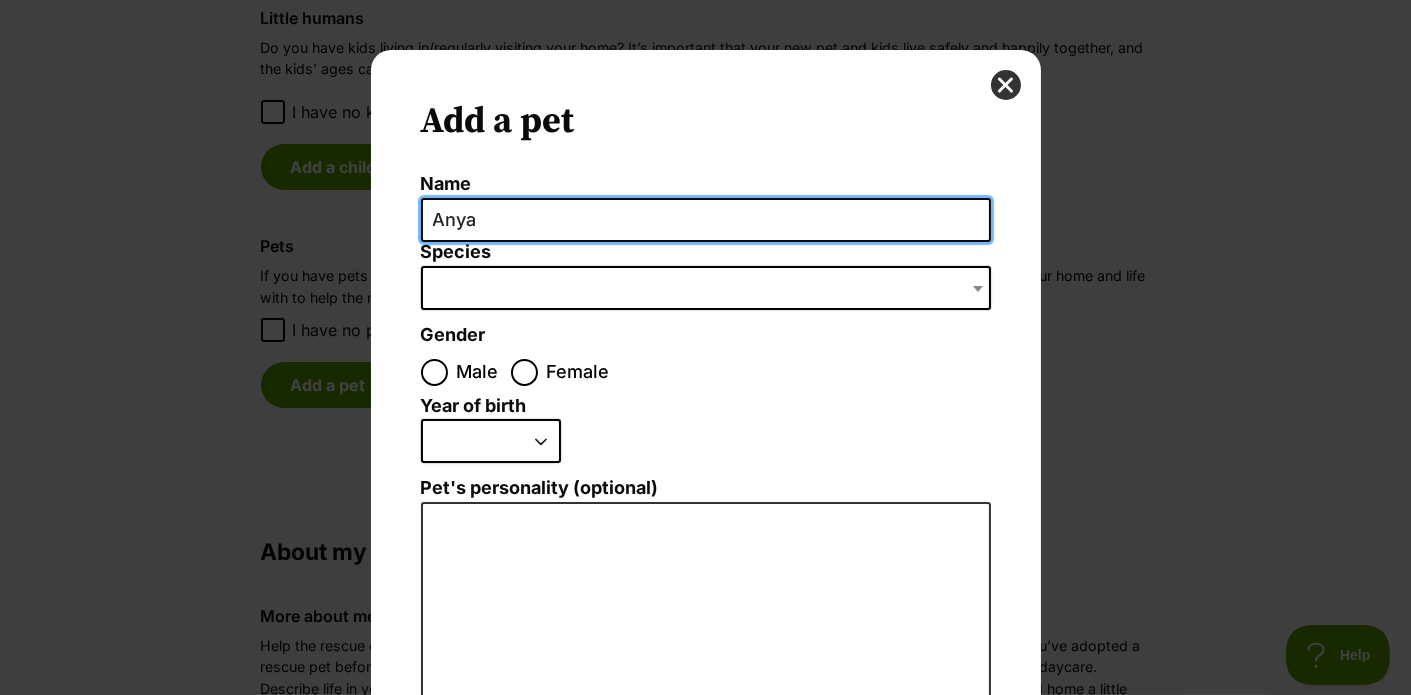 type on "Anya" 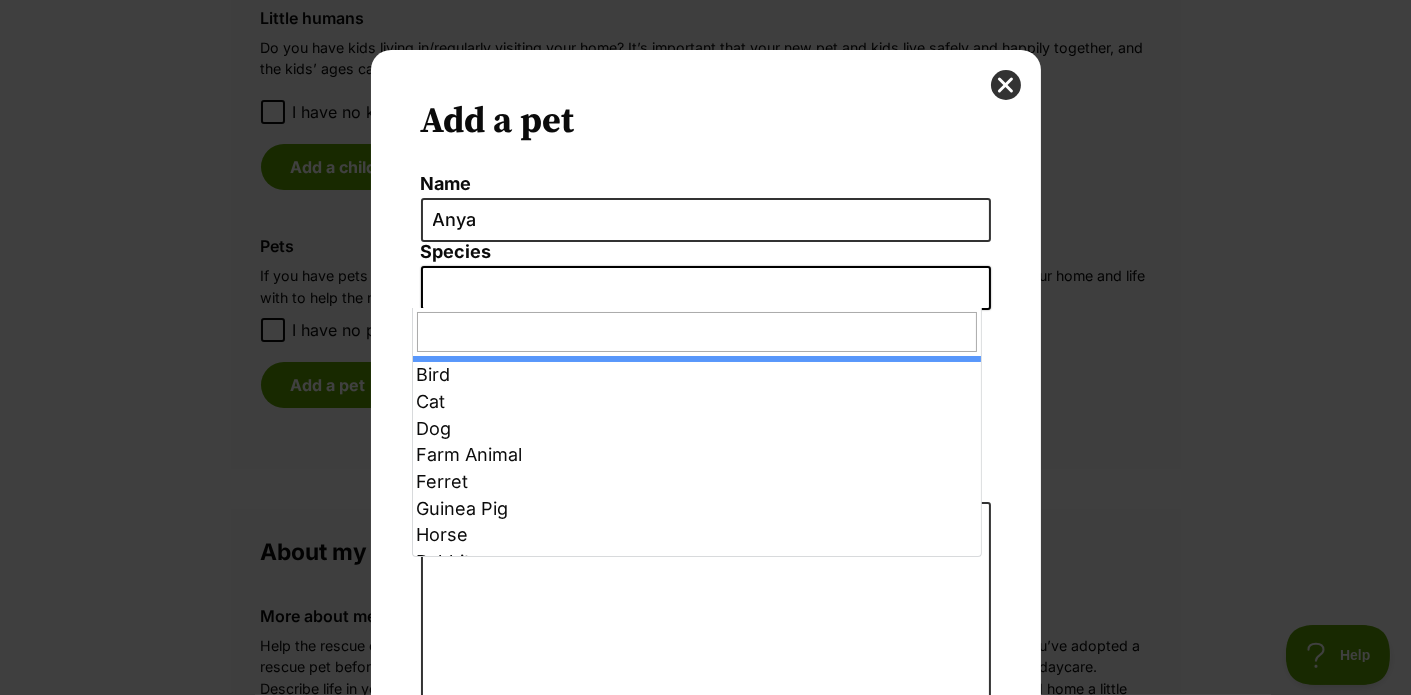 click at bounding box center [706, 288] 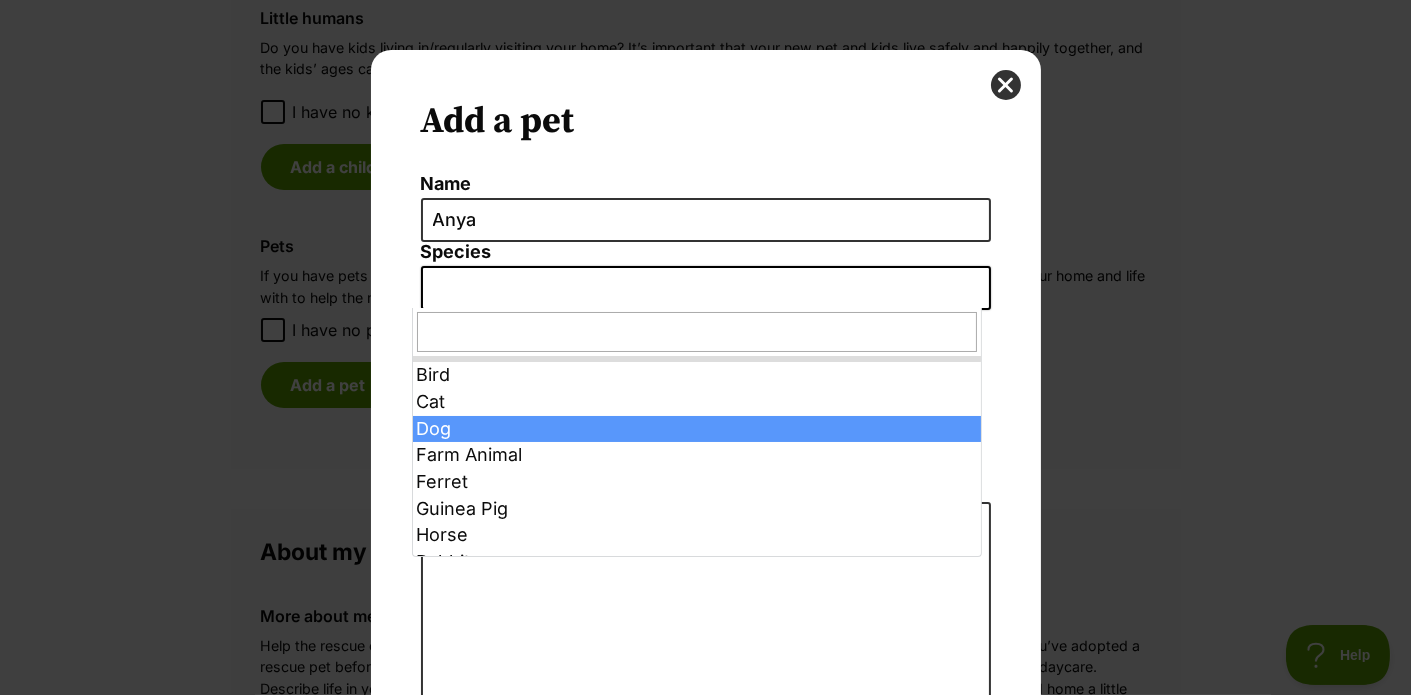 select on "1" 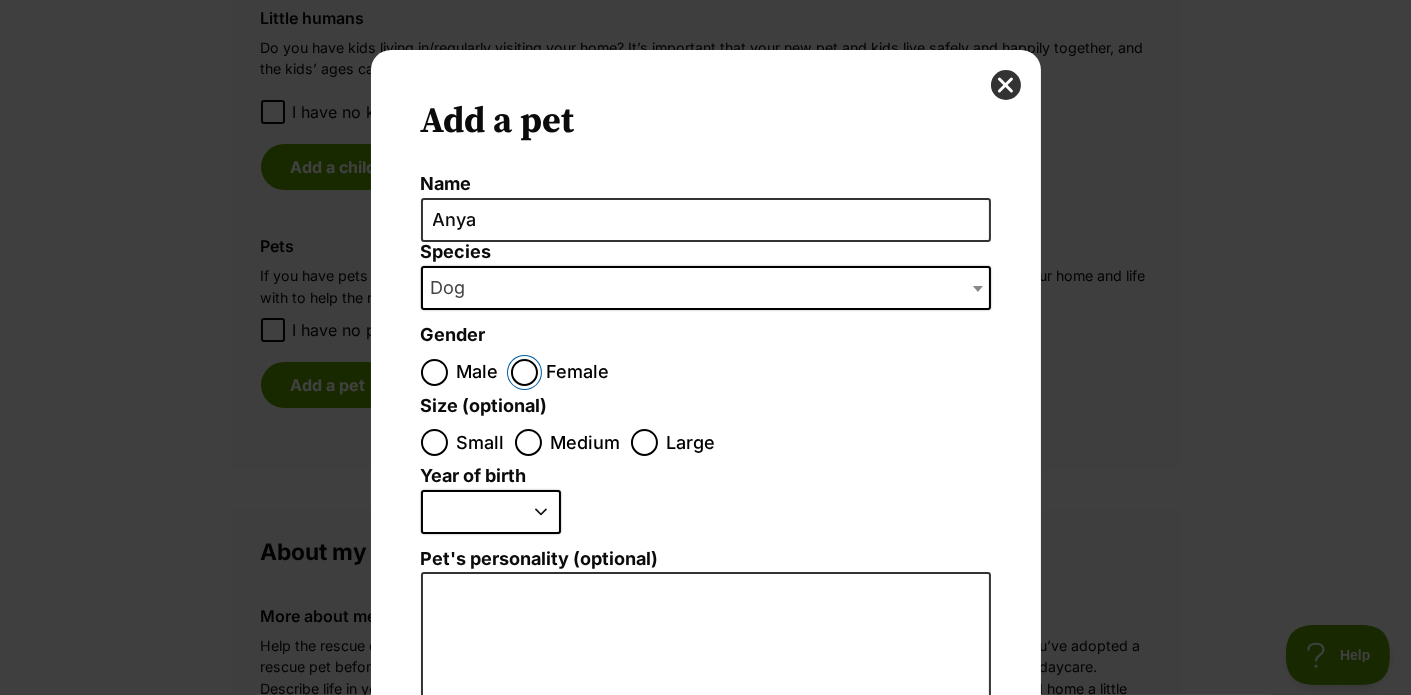 click on "Female" at bounding box center (524, 372) 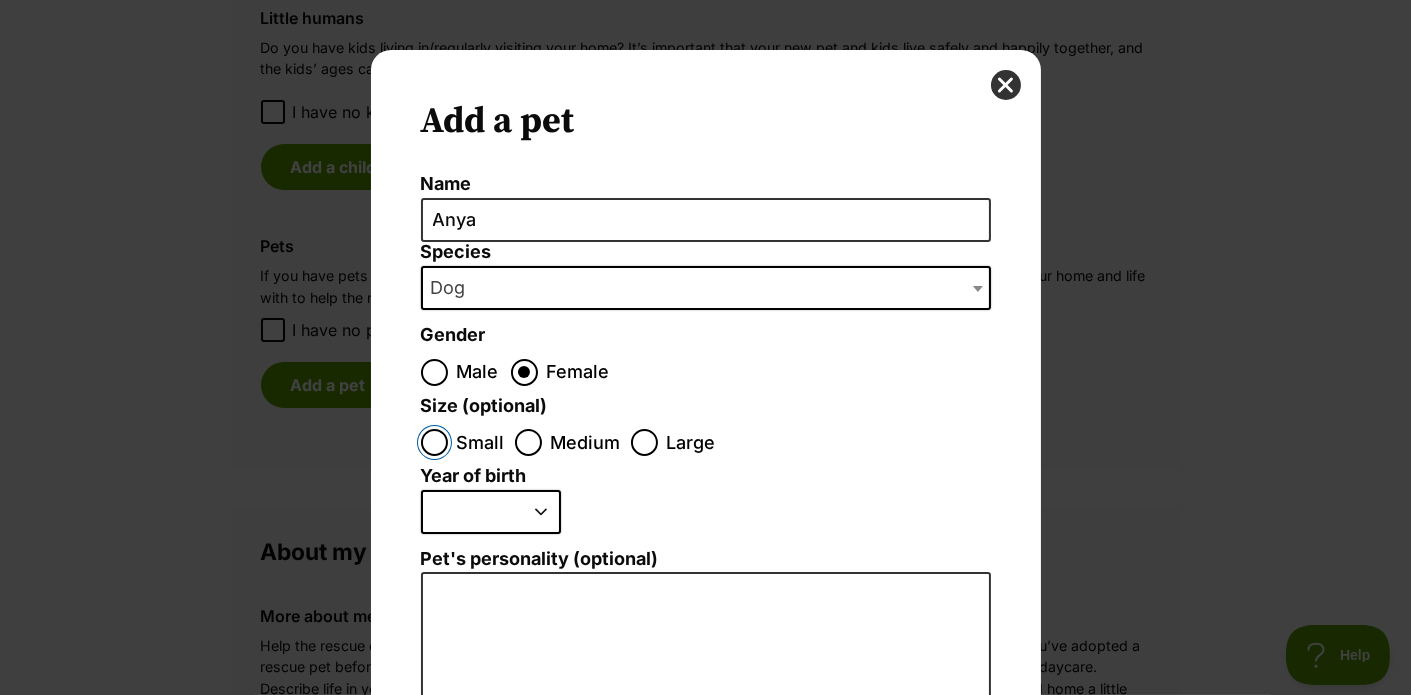 click on "Small" at bounding box center (434, 442) 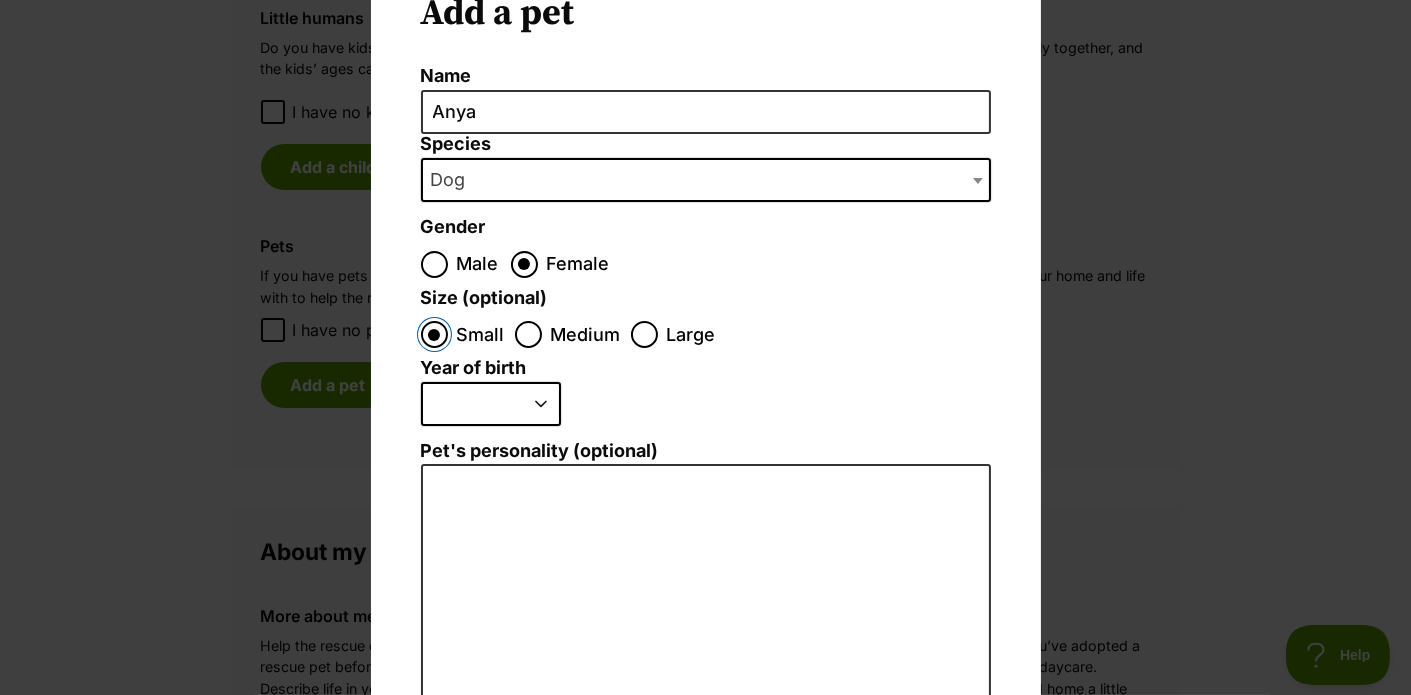scroll, scrollTop: 108, scrollLeft: 0, axis: vertical 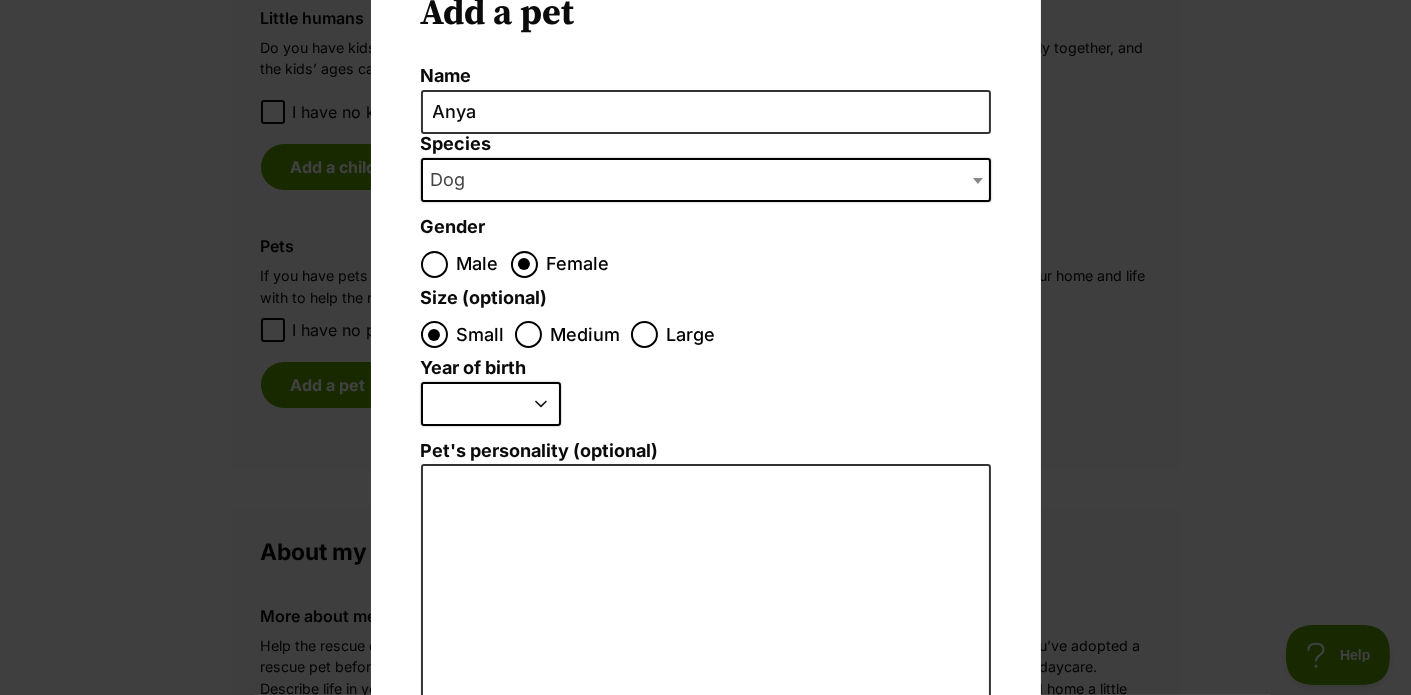 click on "2025
2024
2023
2022
2021
2020
2019
2018
2017
2016
2015
2014
2013
2012
2011
2010
2009
2008
2007
2006
2005
2004
2003
2002
2001
2000
1999
1998
1997
1996
1995" at bounding box center (491, 404) 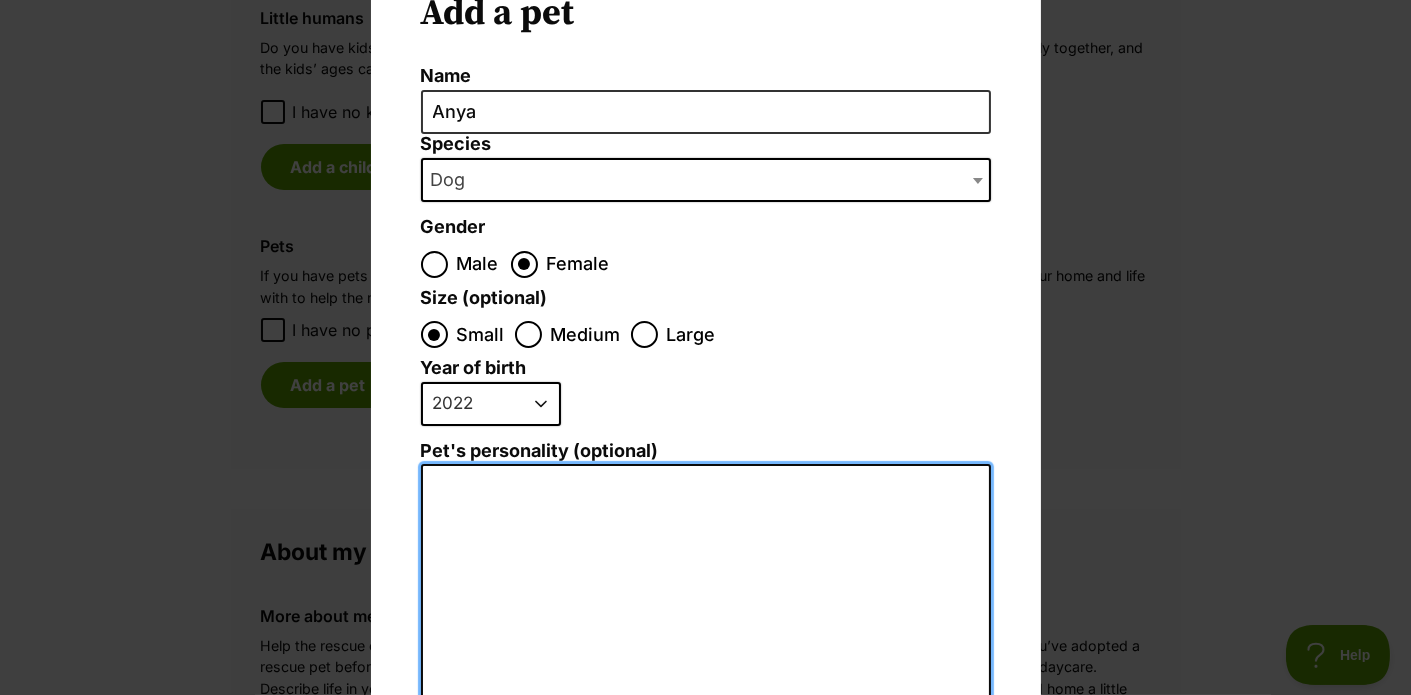 click on "Pet's personality (optional)" at bounding box center [706, 683] 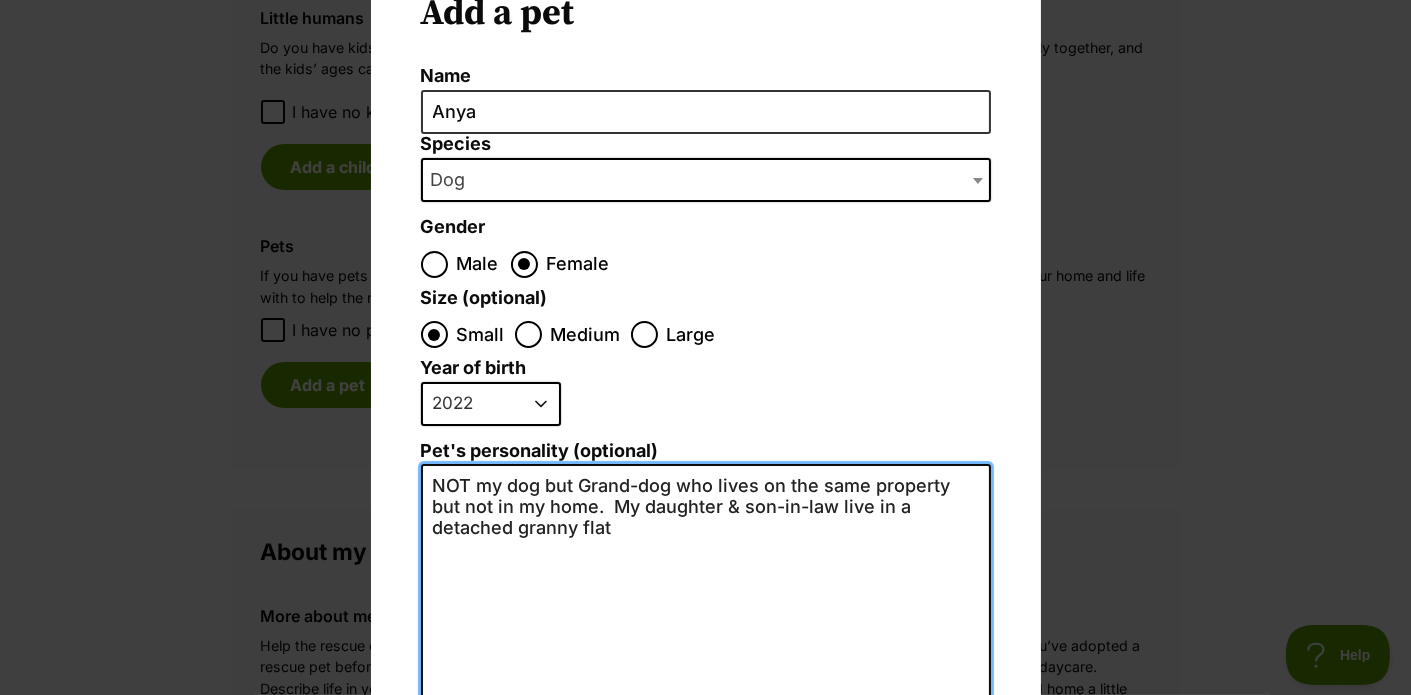 click on "NOT my dog but Grand-dog who lives on the same property but not in my home.  My daughter & son-in-law live in a detached granny flat" at bounding box center [706, 682] 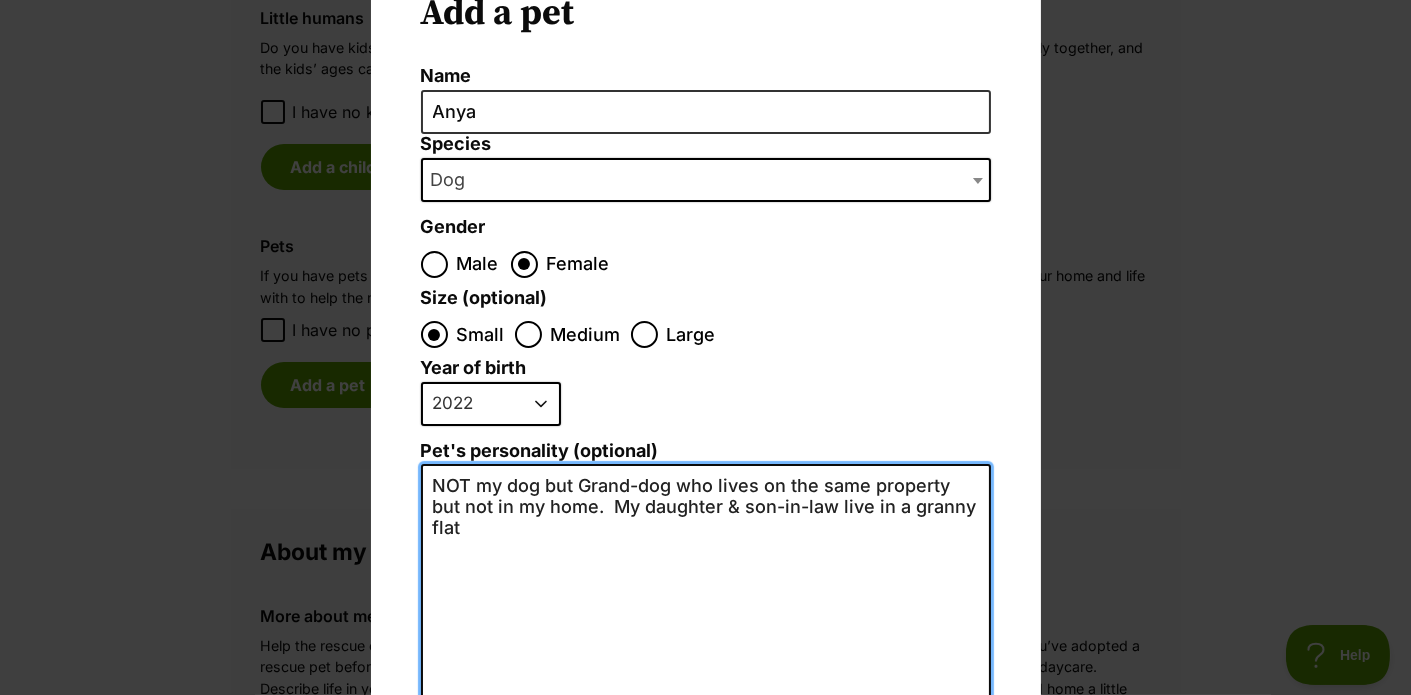 click on "NOT my dog but Grand-dog who lives on the same property but not in my home.  My daughter & son-in-law live in a granny flat" at bounding box center [706, 682] 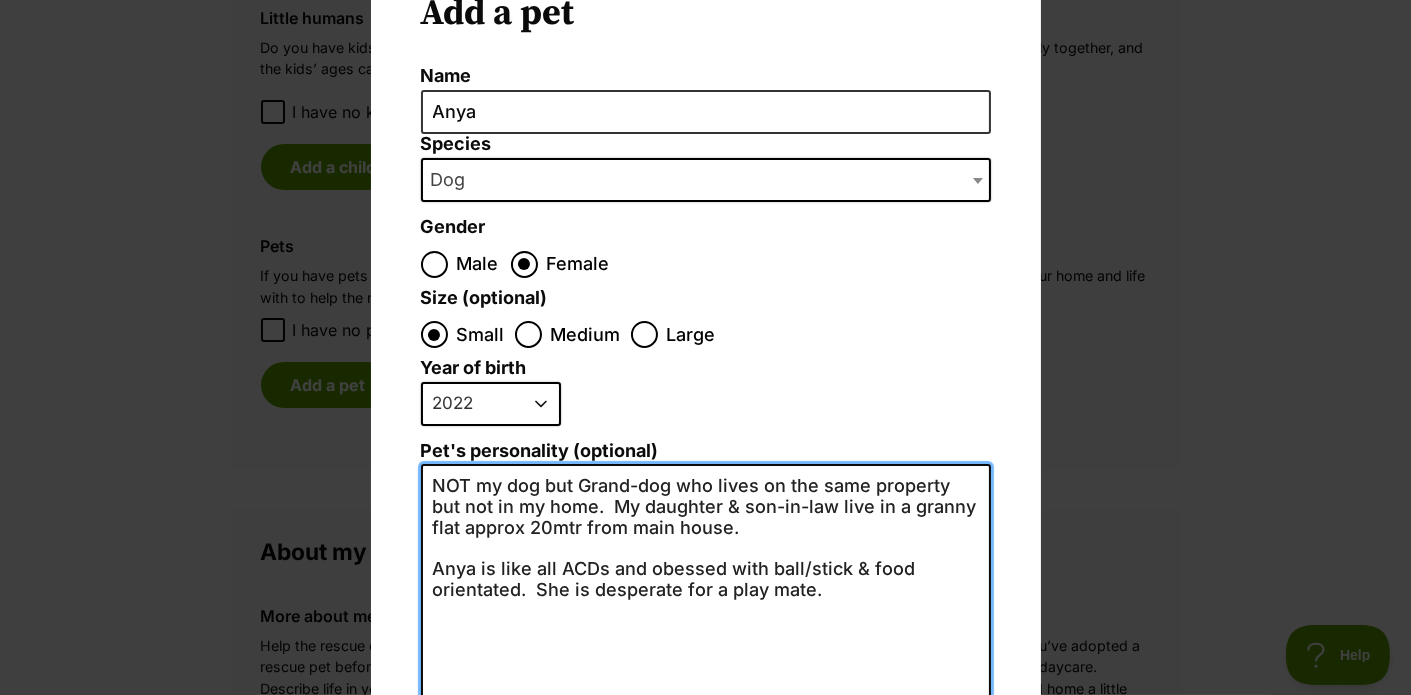 scroll, scrollTop: 0, scrollLeft: 0, axis: both 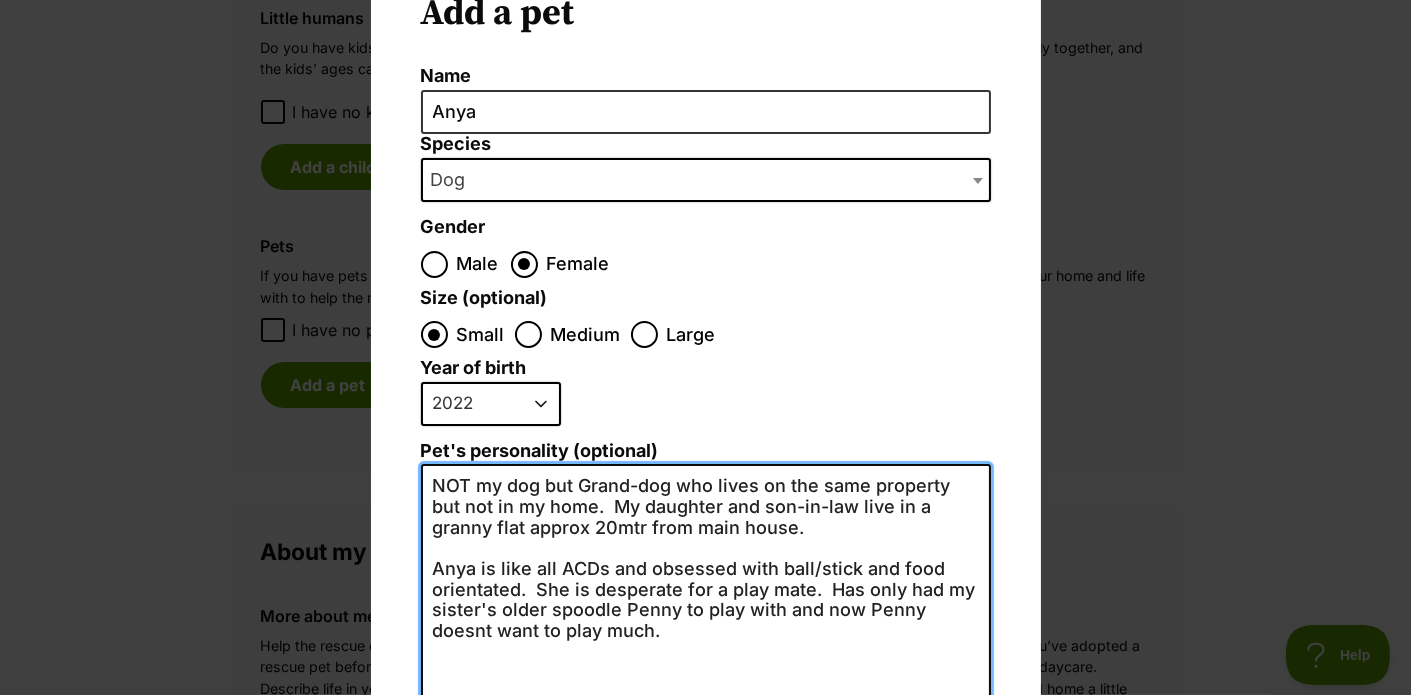 click on "NOT my dog but Grand-dog who lives on the same property but not in my home.  My daughter and son-in-law live in a granny flat approx 20mtr from main house.
Anya is like all ACDs and obsessed with ball/stick and food orientated.  She is desperate for a play mate.  Has only had my sister's older spoodle Penny to play with and now Penny doesnt want to play much." at bounding box center (706, 682) 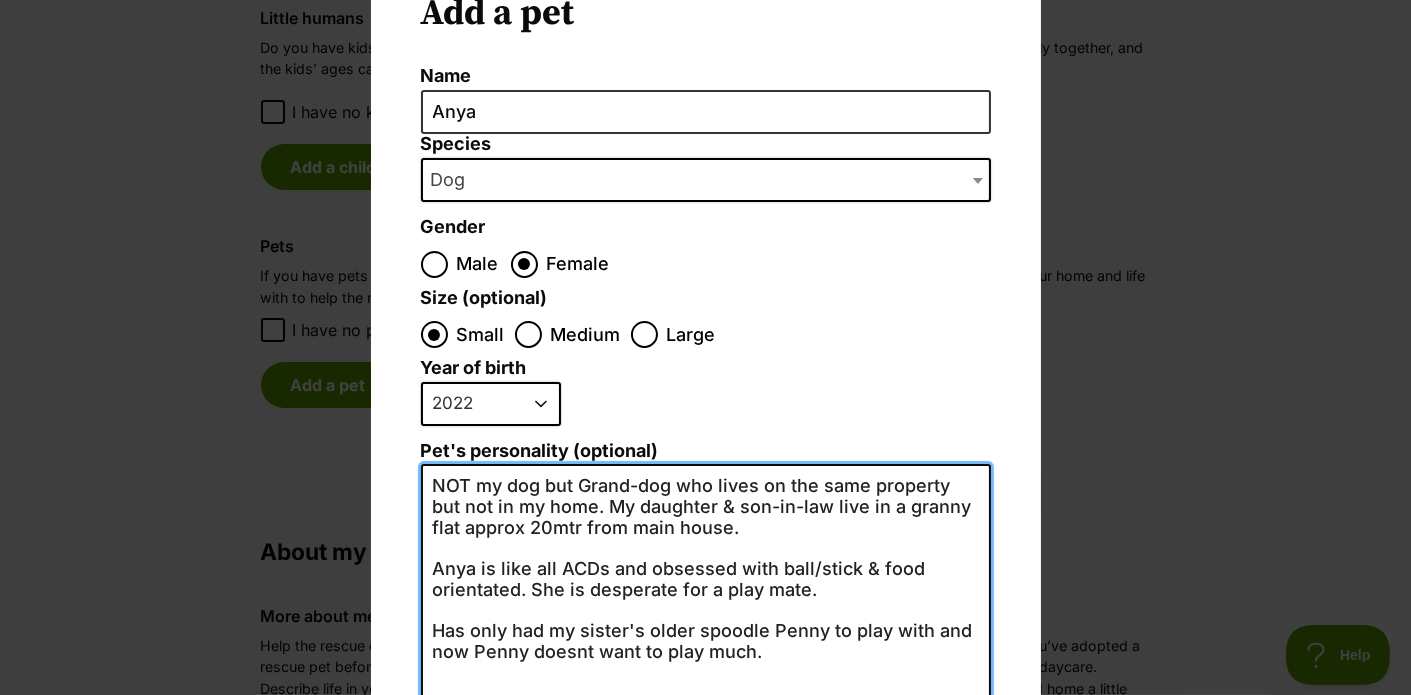 click on "NOT my dog but Grand-dog who lives on the same property but not in my home. My daughter & son-in-law live in a granny flat approx 20mtr from main house.
Anya is like all ACDs and obsessed with ball/stick & food orientated. She is desperate for a play mate.
Has only had my sister's older spoodle Penny to play with and now Penny doesnt want to play much." at bounding box center (706, 682) 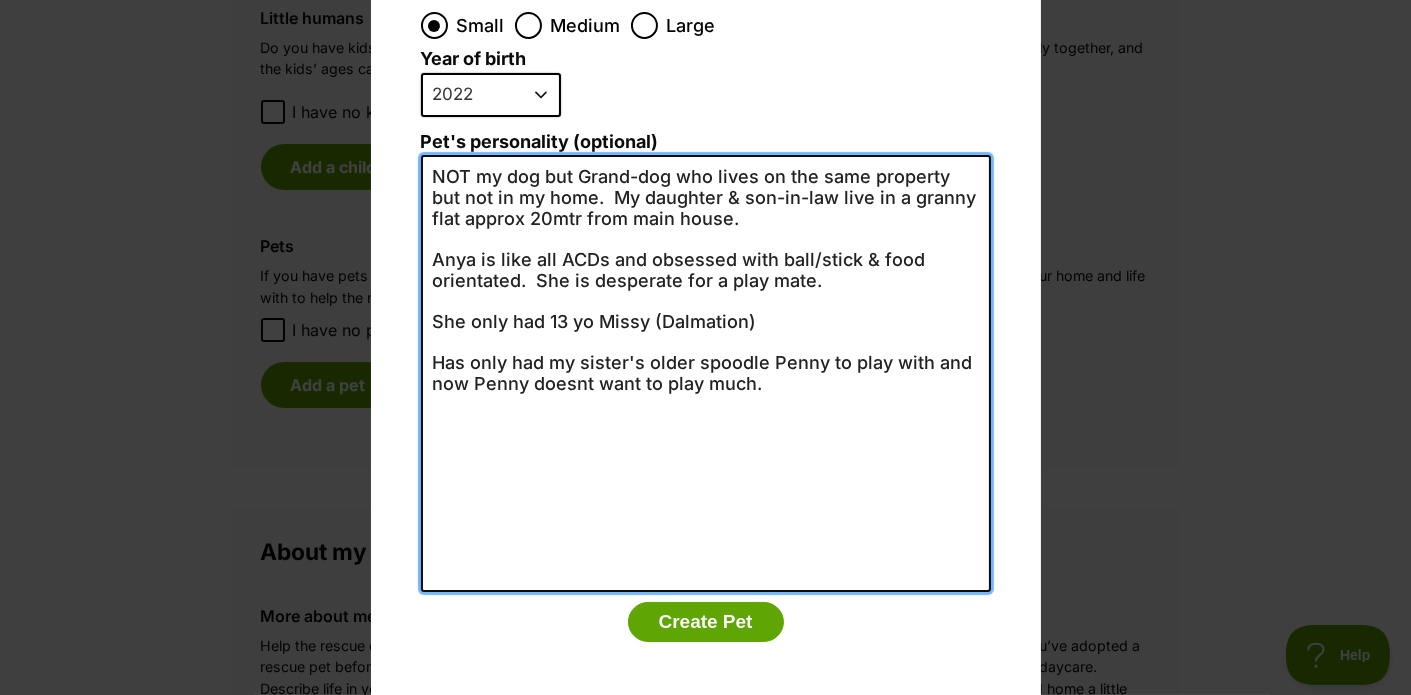scroll, scrollTop: 441, scrollLeft: 0, axis: vertical 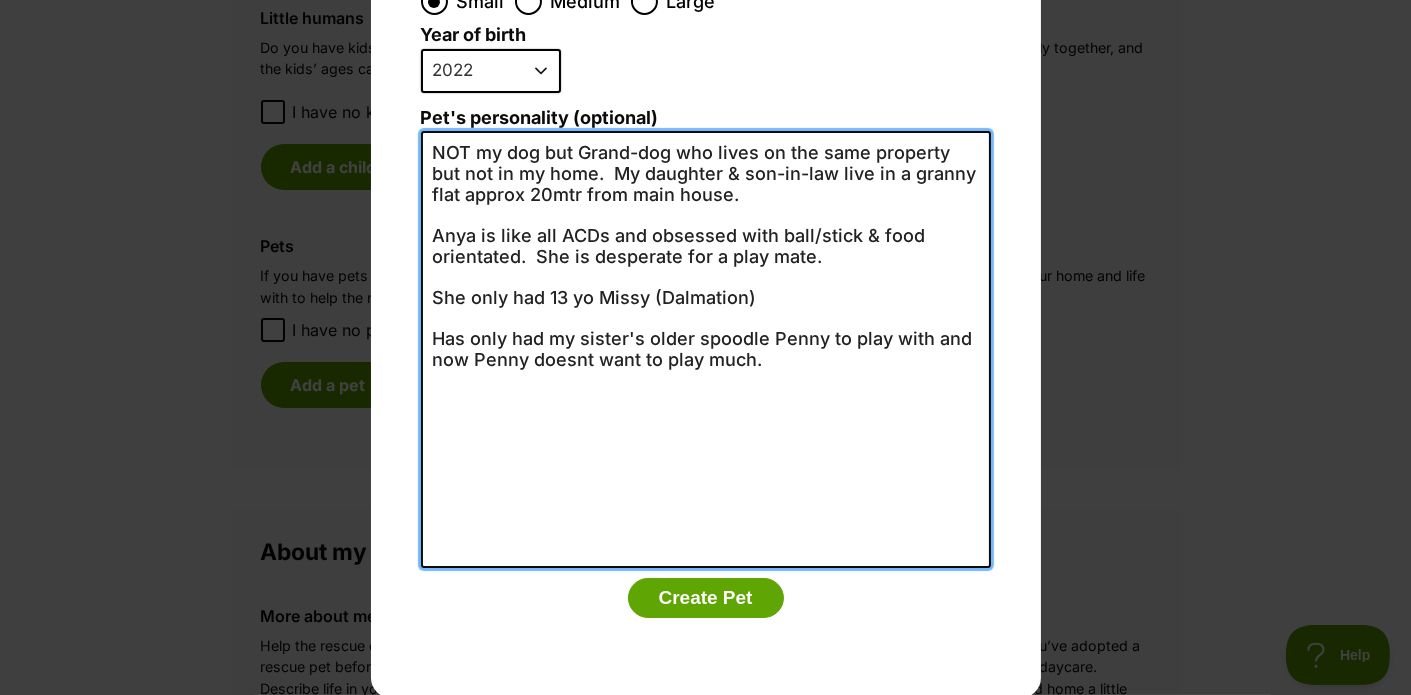 click on "NOT my dog but Grand-dog who lives on the same property but not in my home.  My daughter & son-in-law live in a granny flat approx 20mtr from main house.
Anya is like all ACDs and obsessed with ball/stick & food orientated.  She is desperate for a play mate.
She only had 13 yo Missy (Dalmation)
Has only had my sister's older spoodle Penny to play with and now Penny doesnt want to play much." at bounding box center (706, 349) 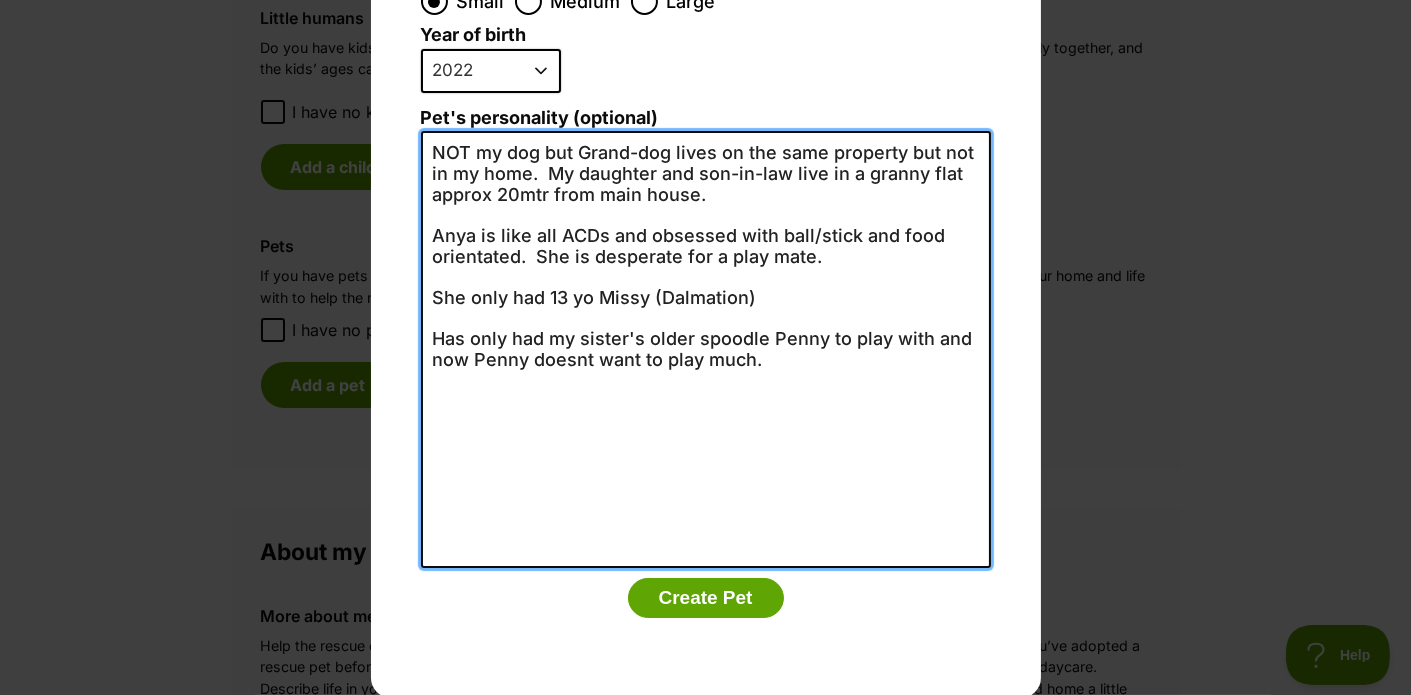 click on "NOT my dog but Grand-dog lives on the same property but not in my home.  My daughter and son-in-law live in a granny flat approx 20mtr from main house.
Anya is like all ACDs and obsessed with ball/stick and food orientated.  She is desperate for a play mate.
She only had 13 yo Missy (Dalmation)
Has only had my sister's older spoodle Penny to play with and now Penny doesnt want to play much." at bounding box center (706, 349) 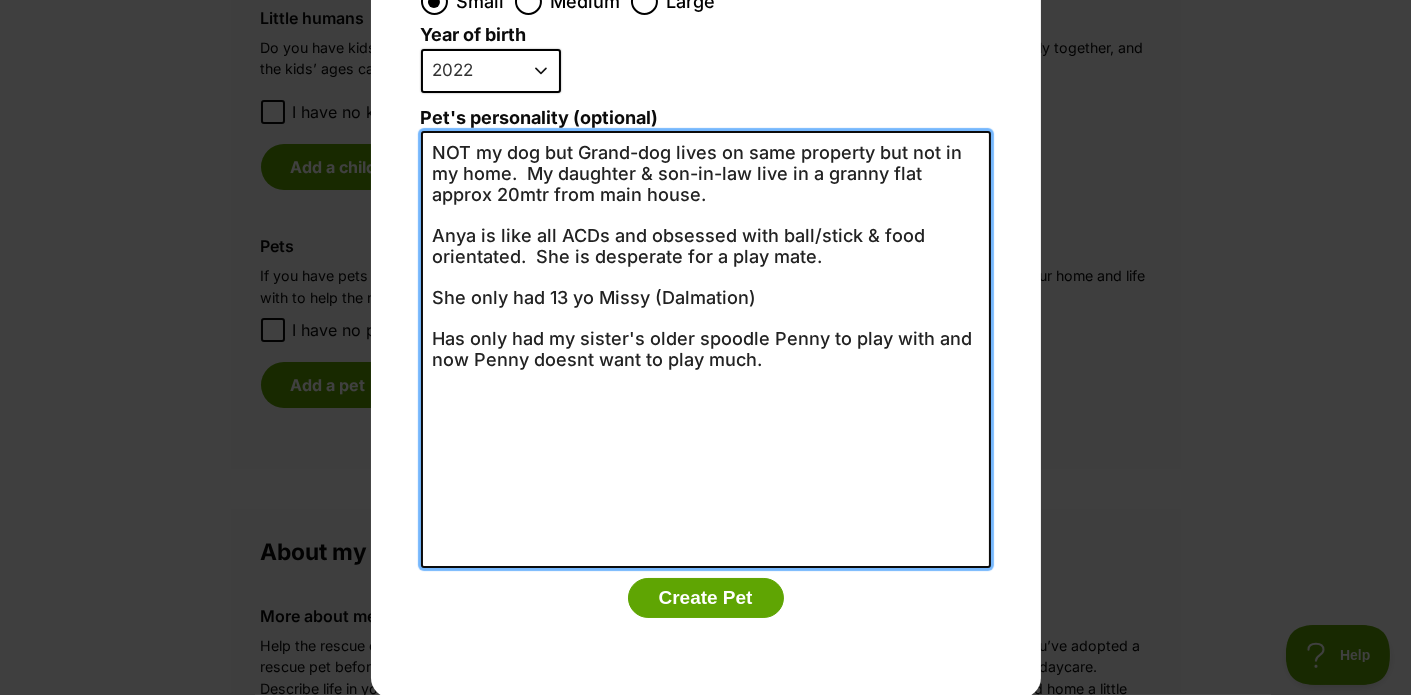 click on "NOT my dog but Grand-dog lives on same property but not in my home.  My daughter & son-in-law live in a granny flat approx 20mtr from main house.
Anya is like all ACDs and obsessed with ball/stick & food orientated.  She is desperate for a play mate.
She only had 13 yo Missy (Dalmation)
Has only had my sister's older spoodle Penny to play with and now Penny doesnt want to play much." at bounding box center [706, 349] 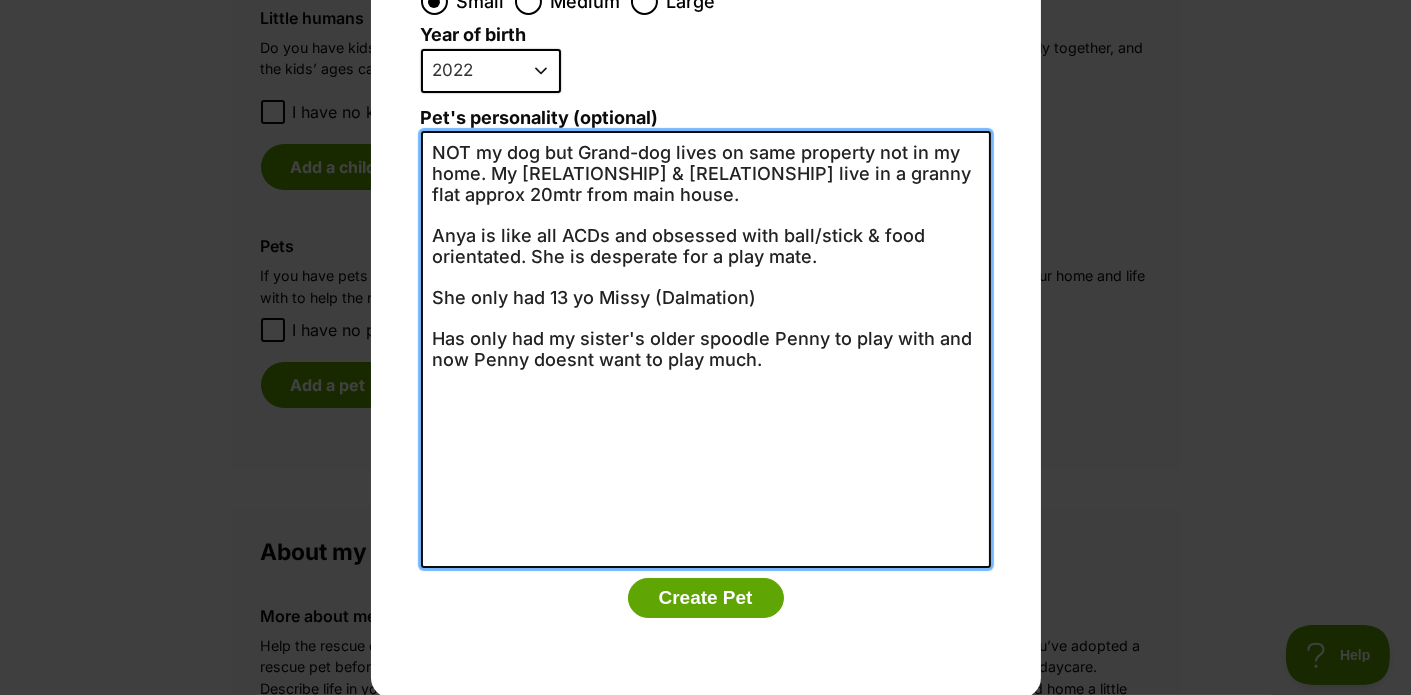 scroll, scrollTop: 0, scrollLeft: 0, axis: both 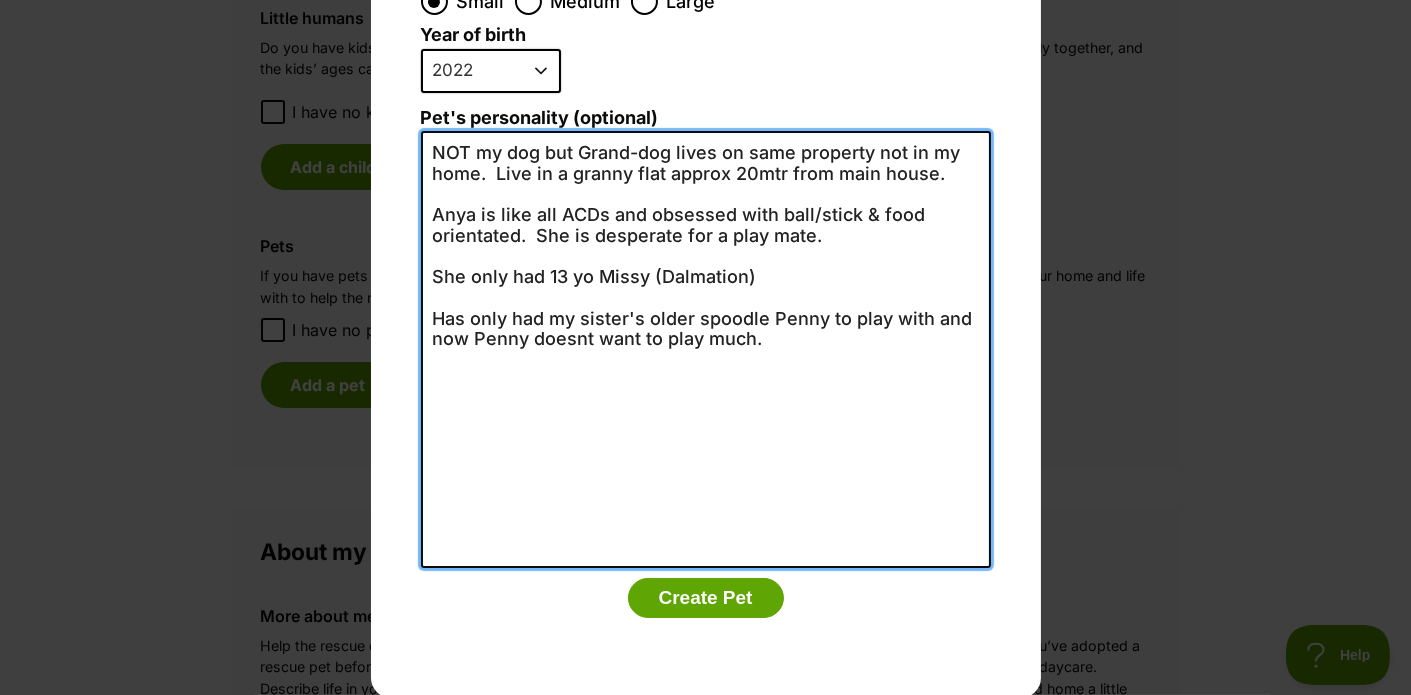 click on "NOT my dog but Grand-dog lives on same property not in my home.  Live in a granny flat approx 20mtr from main house.
Anya is like all ACDs and obsessed with ball/stick & food orientated.  She is desperate for a play mate.
She only had 13 yo Missy (Dalmation)
Has only had my sister's older spoodle Penny to play with and now Penny doesnt want to play much." at bounding box center (706, 349) 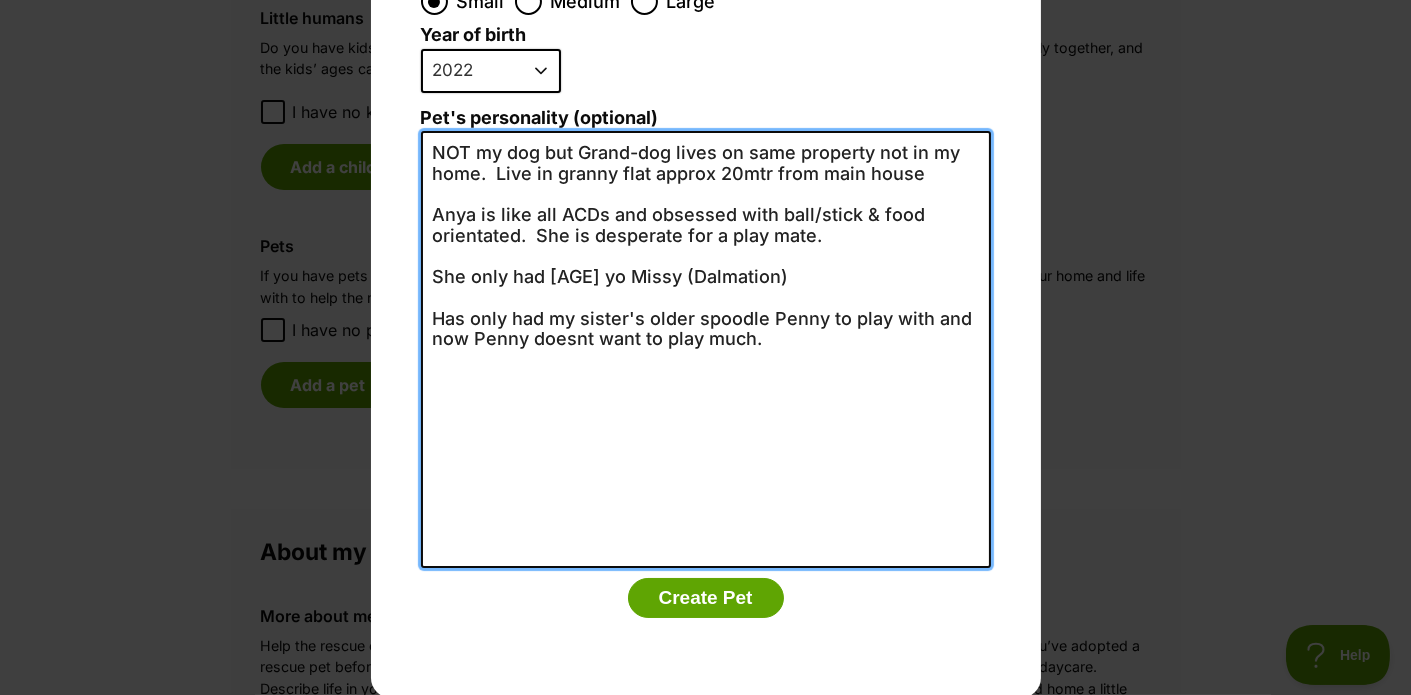 click on "NOT my dog but Grand-dog lives on same property not in my home.  Live in granny flat approx 20mtr from main house
Anya is like all ACDs and obsessed with ball/stick & food orientated.  She is desperate for a play mate.
She only had [AGE] yo Missy (Dalmation)
Has only had my sister's older spoodle Penny to play with and now Penny doesnt want to play much." at bounding box center [706, 349] 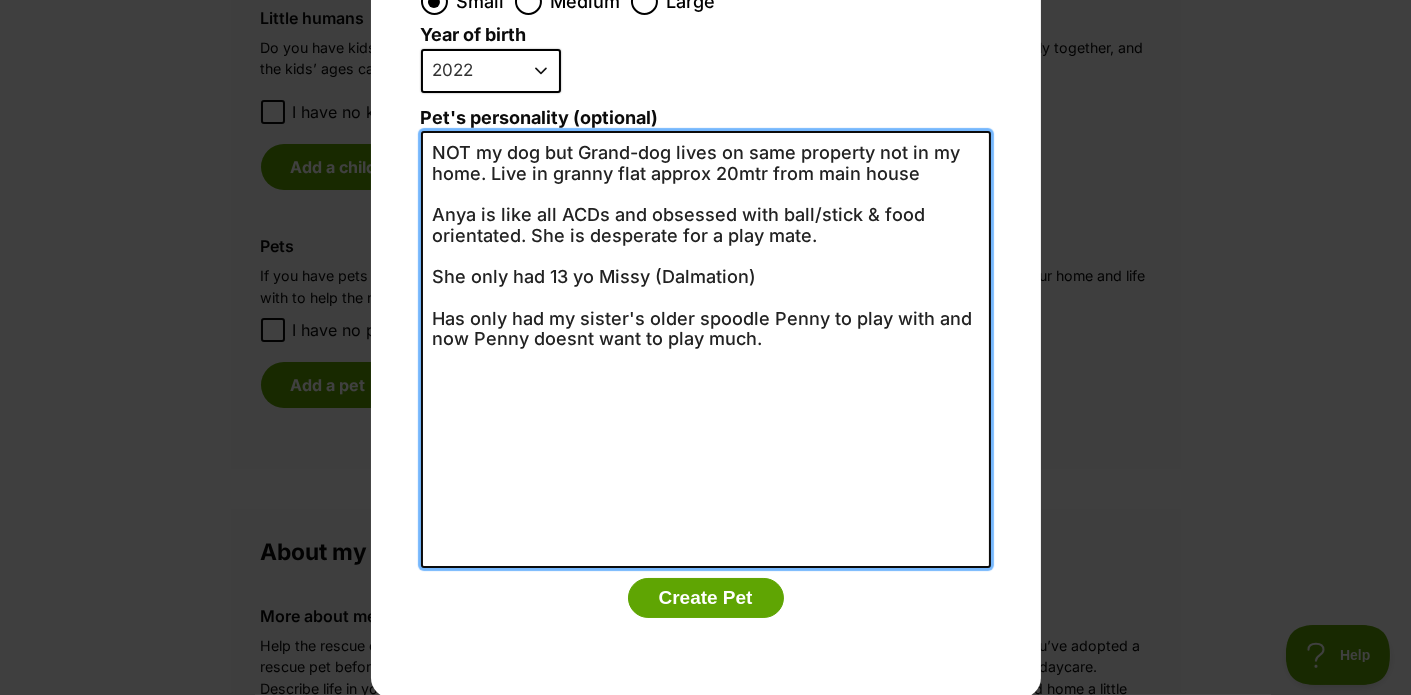 click on "NOT my dog but Grand-dog lives on same property not in my home. Live in granny flat approx 20mtr from main house
Anya is like all ACDs and obsessed with ball/stick & food orientated. She is desperate for a play mate.
She only had 13 yo Missy (Dalmation)
Has only had my sister's older spoodle Penny to play with and now Penny doesnt want to play much." at bounding box center (706, 349) 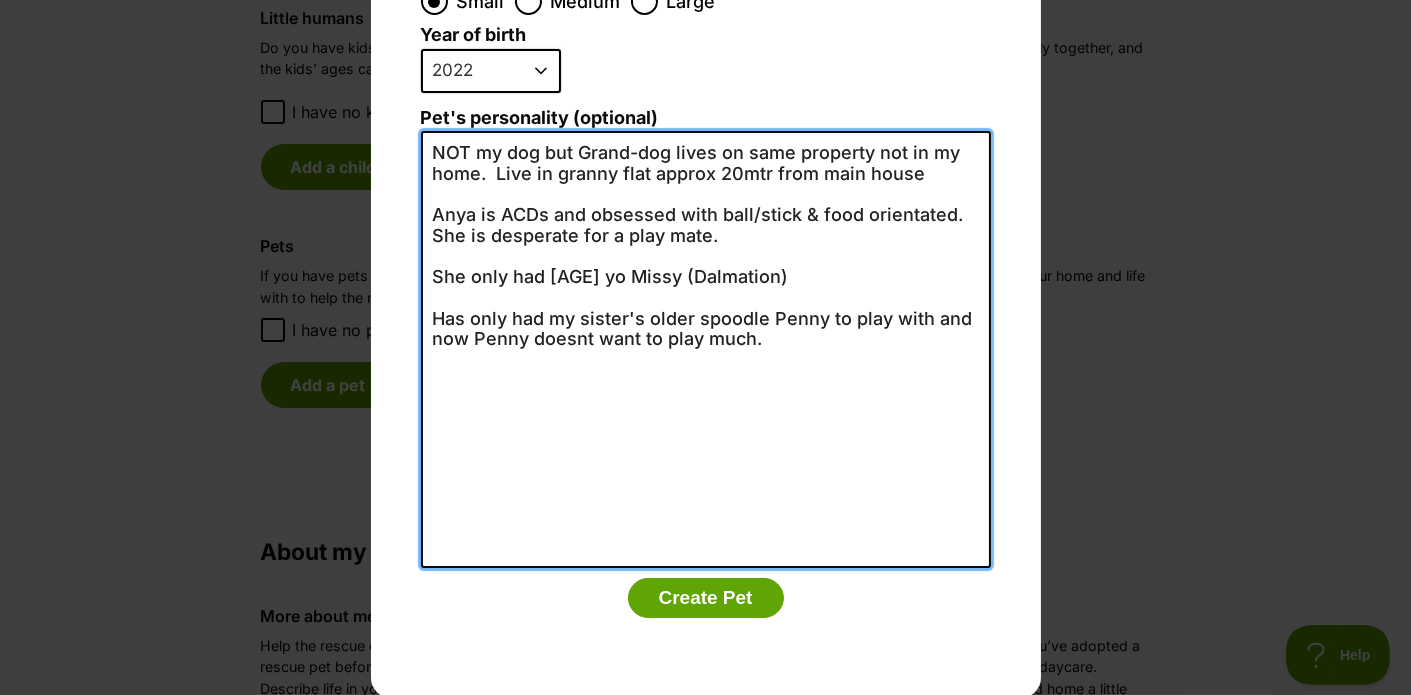 click on "NOT my dog but Grand-dog lives on same property not in my home.  Live in granny flat approx 20mtr from main house
Anya is ACDs and obsessed with ball/stick & food orientated.  She is desperate for a play mate.
She only had [AGE] yo Missy (Dalmation)
Has only had my sister's older spoodle Penny to play with and now Penny doesnt want to play much." at bounding box center [706, 349] 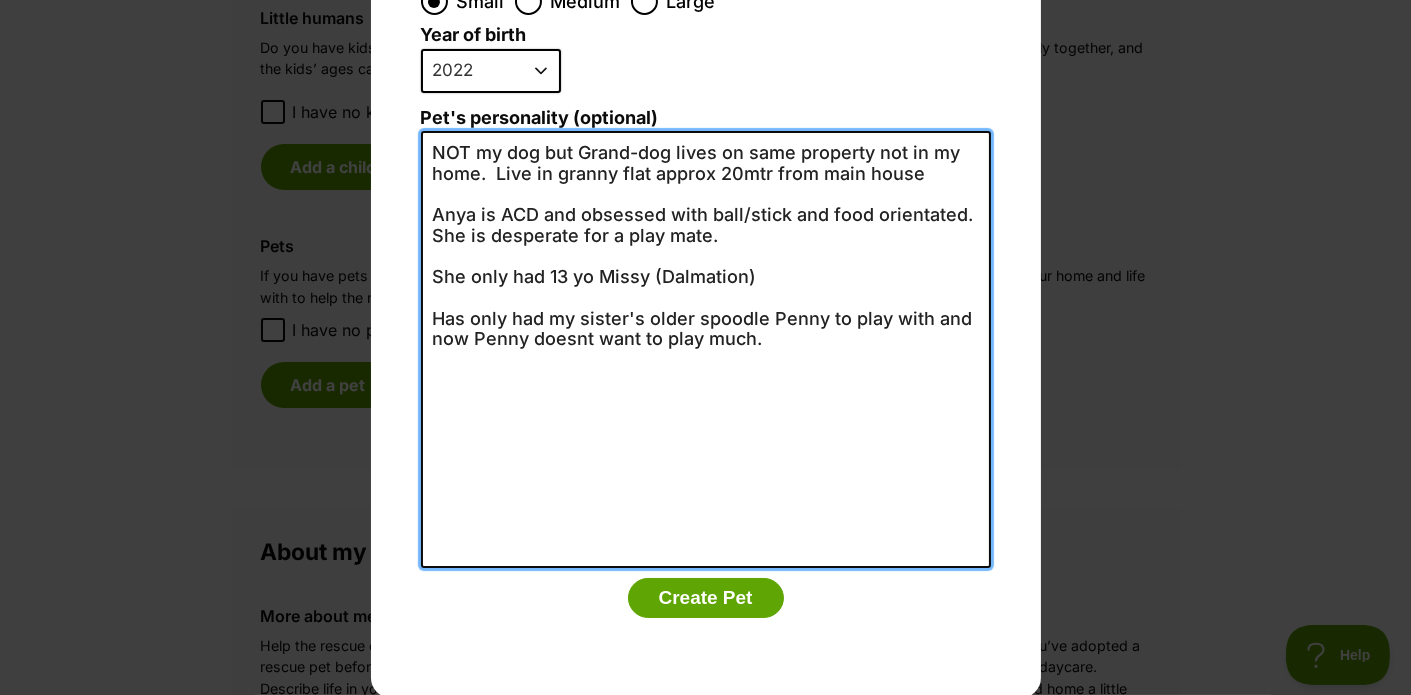 click on "NOT my dog but Grand-dog lives on same property not in my home.  Live in granny flat approx 20mtr from main house
Anya is ACD and obsessed with ball/stick and food orientated.  She is desperate for a play mate.
She only had 13 yo Missy (Dalmation)
Has only had my sister's older spoodle Penny to play with and now Penny doesnt want to play much." at bounding box center (706, 349) 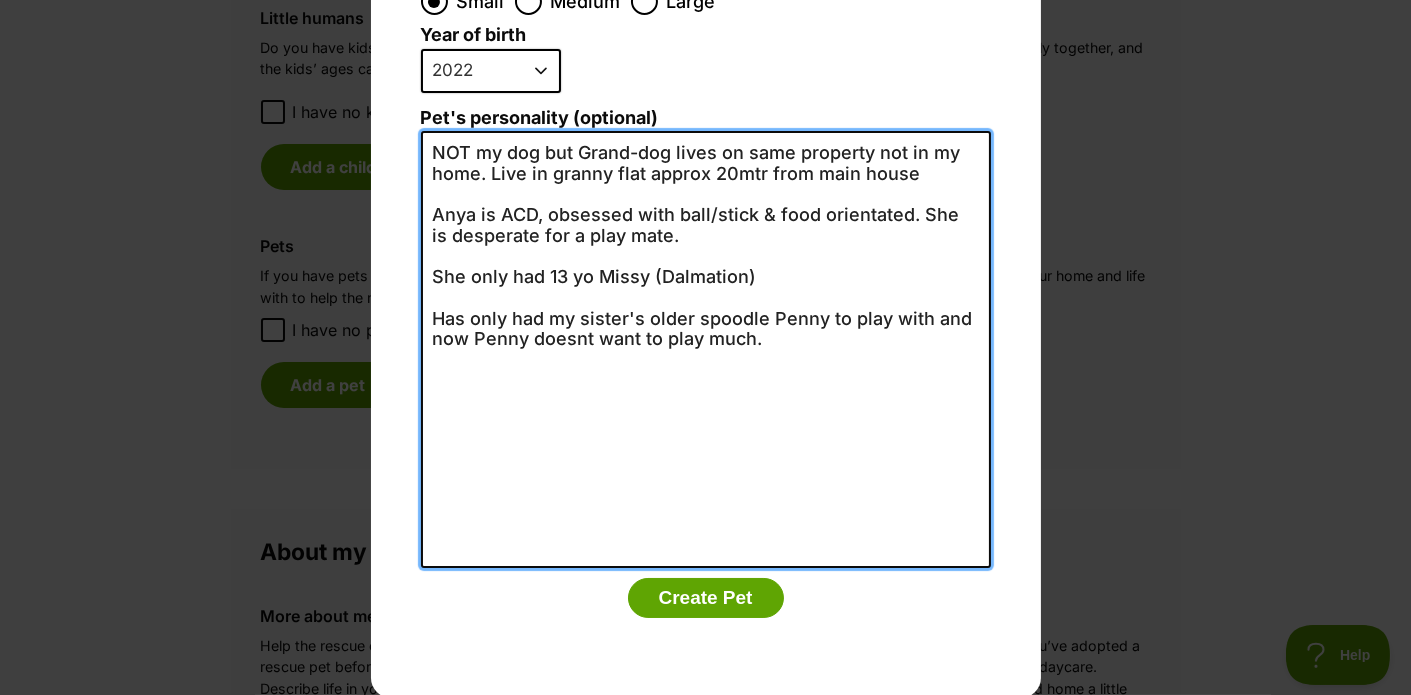 click on "NOT my dog but Grand-dog lives on same property not in my home. Live in granny flat approx 20mtr from main house
Anya is ACD, obsessed with ball/stick & food orientated. She is desperate for a play mate.
She only had 13 yo Missy (Dalmation)
Has only had my sister's older spoodle Penny to play with and now Penny doesnt want to play much." at bounding box center (706, 349) 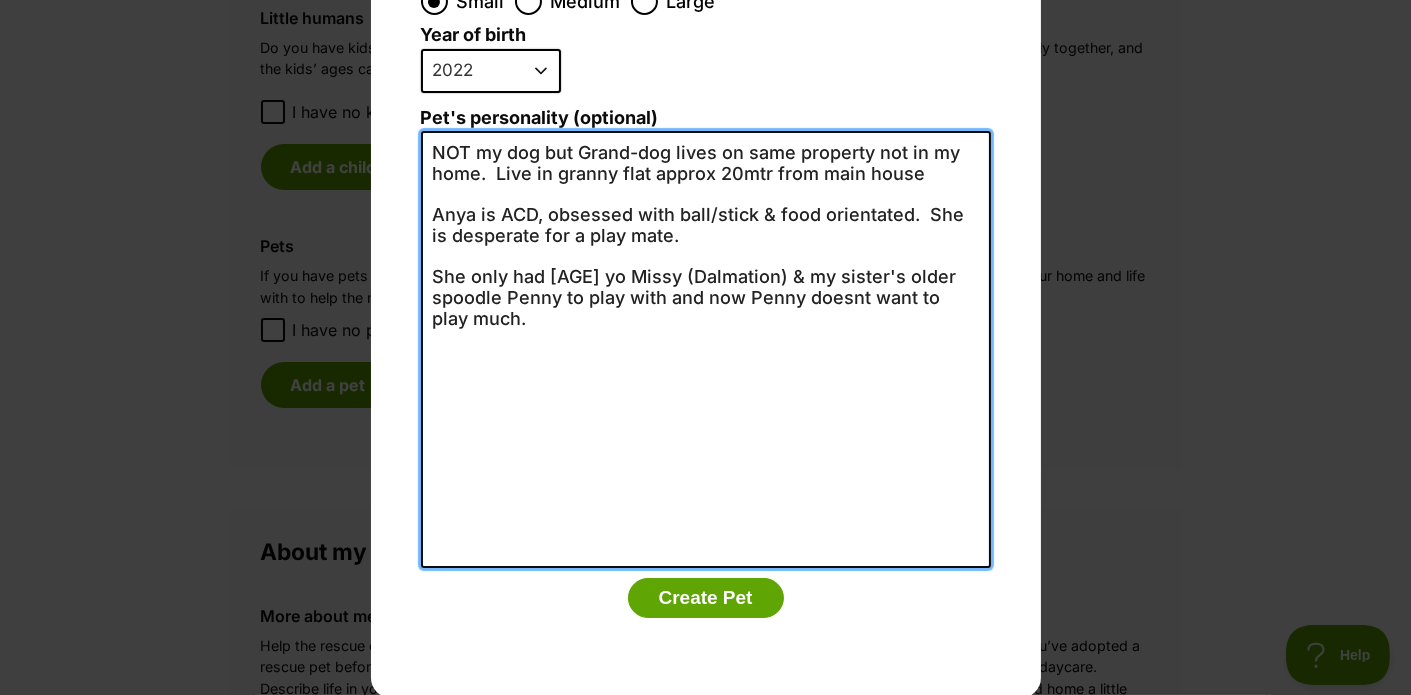 click on "NOT my dog but Grand-dog lives on same property not in my home.  Live in granny flat approx 20mtr from main house
Anya is ACD, obsessed with ball/stick & food orientated.  She is desperate for a play mate.
She only had [AGE] yo Missy (Dalmation) & my sister's older spoodle Penny to play with and now Penny doesnt want to play much." at bounding box center (706, 349) 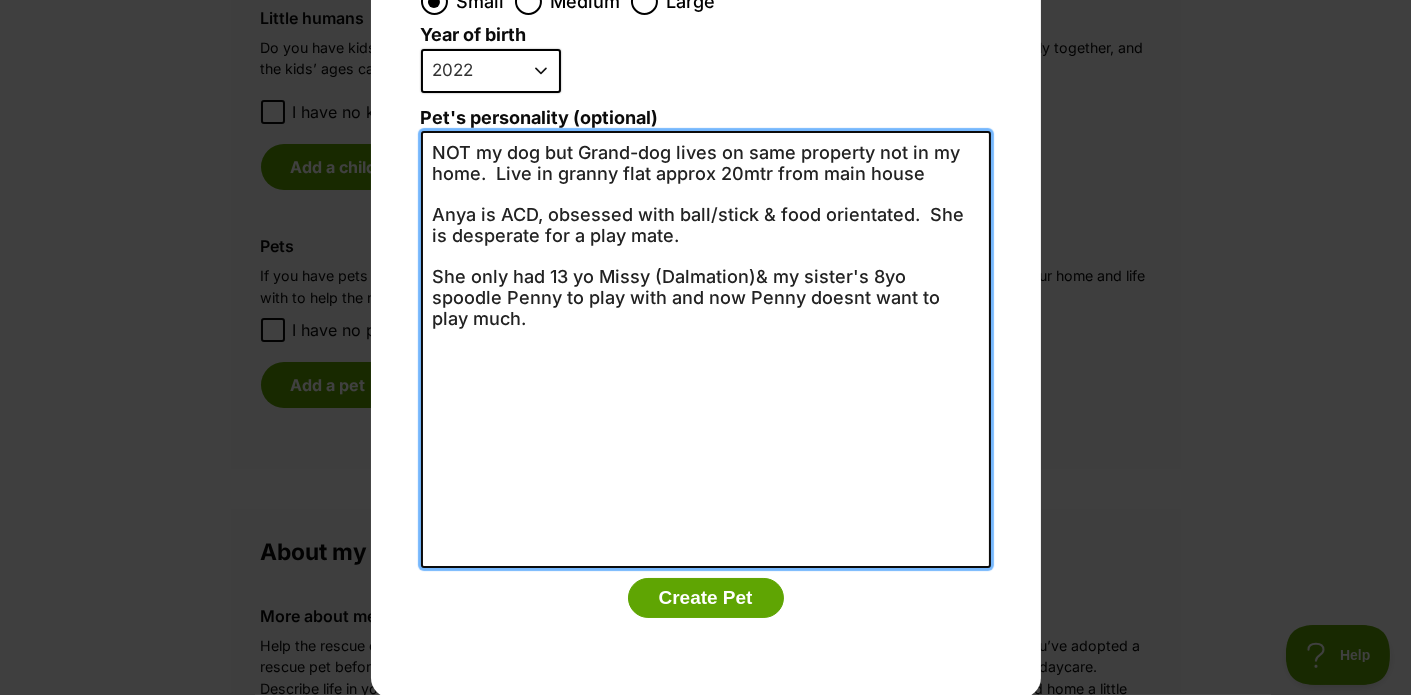 click on "NOT my dog but Grand-dog lives on same property not in my home.  Live in granny flat approx 20mtr from main house
Anya is ACD, obsessed with ball/stick & food orientated.  She is desperate for a play mate.
She only had 13 yo Missy (Dalmation)& my sister's 8yo spoodle Penny to play with and now Penny doesnt want to play much." at bounding box center [706, 349] 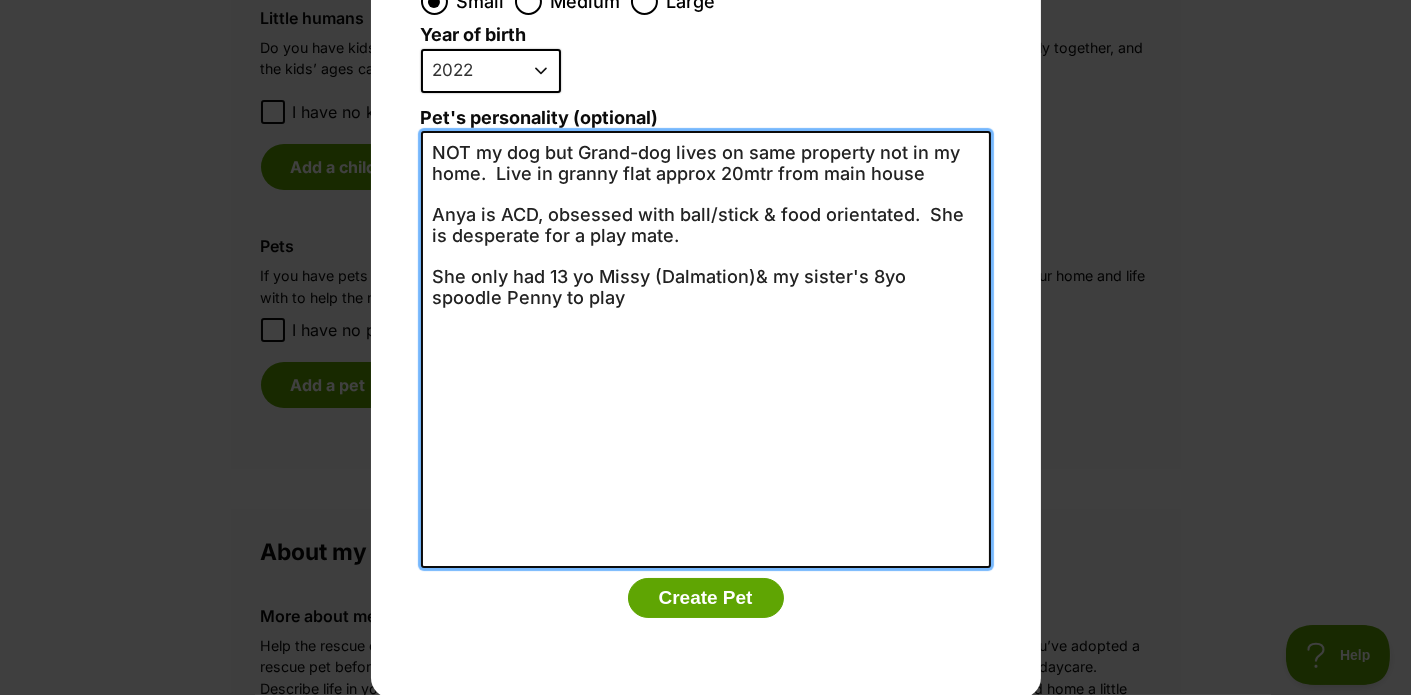 click on "NOT my dog but Grand-dog lives on same property not in my home.  Live in granny flat approx 20mtr from main house
Anya is ACD, obsessed with ball/stick & food orientated.  She is desperate for a play mate.
She only had 13 yo Missy (Dalmation)& my sister's 8yo spoodle Penny to play" at bounding box center (706, 349) 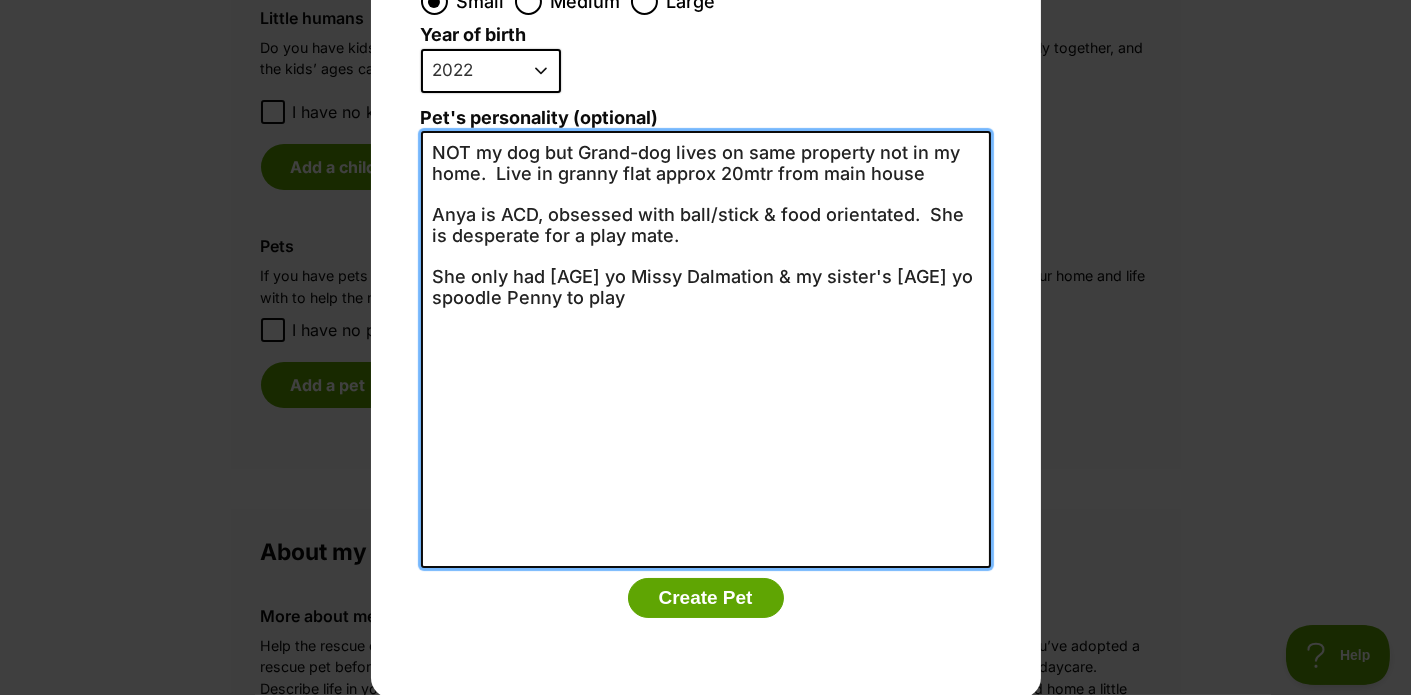 click on "NOT my dog but Grand-dog lives on same property not in my home.  Live in granny flat approx 20mtr from main house
Anya is ACD, obsessed with ball/stick & food orientated.  She is desperate for a play mate.
She only had [AGE] yo Missy Dalmation & my sister's [AGE] yo spoodle Penny to play" at bounding box center [706, 349] 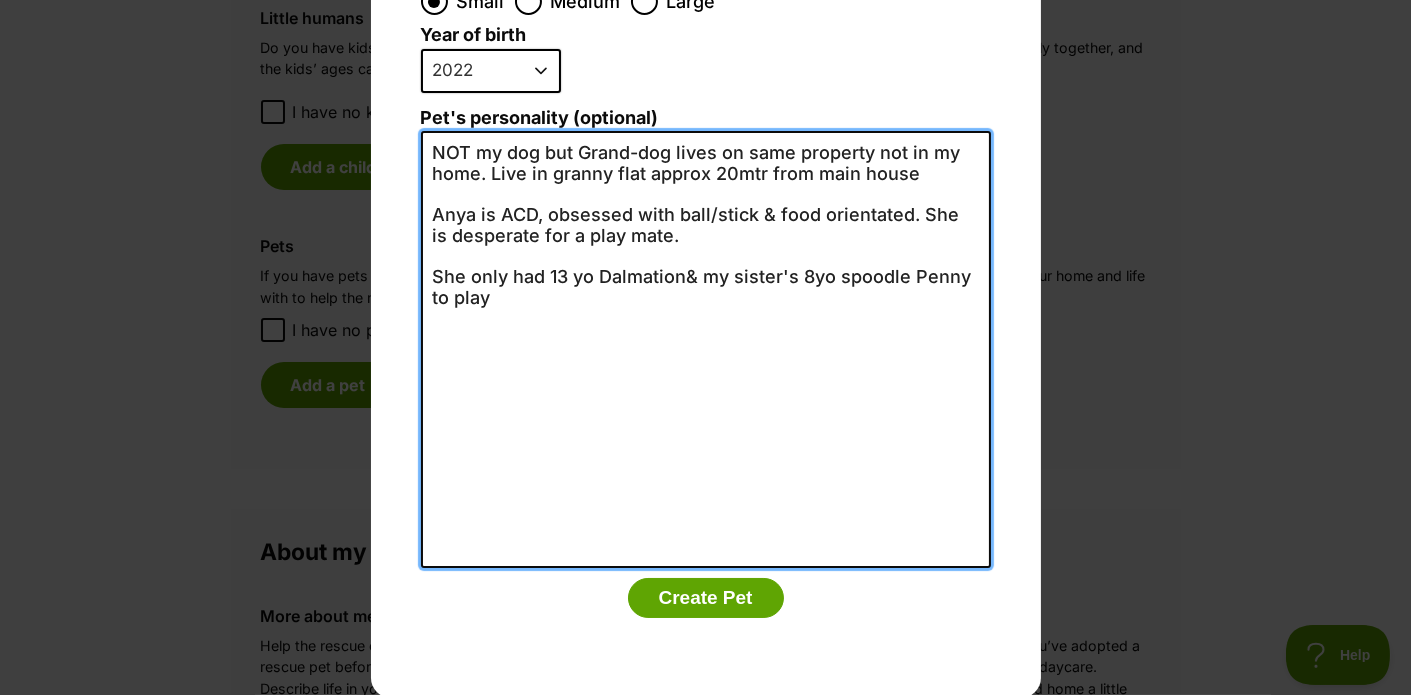 scroll, scrollTop: 0, scrollLeft: 0, axis: both 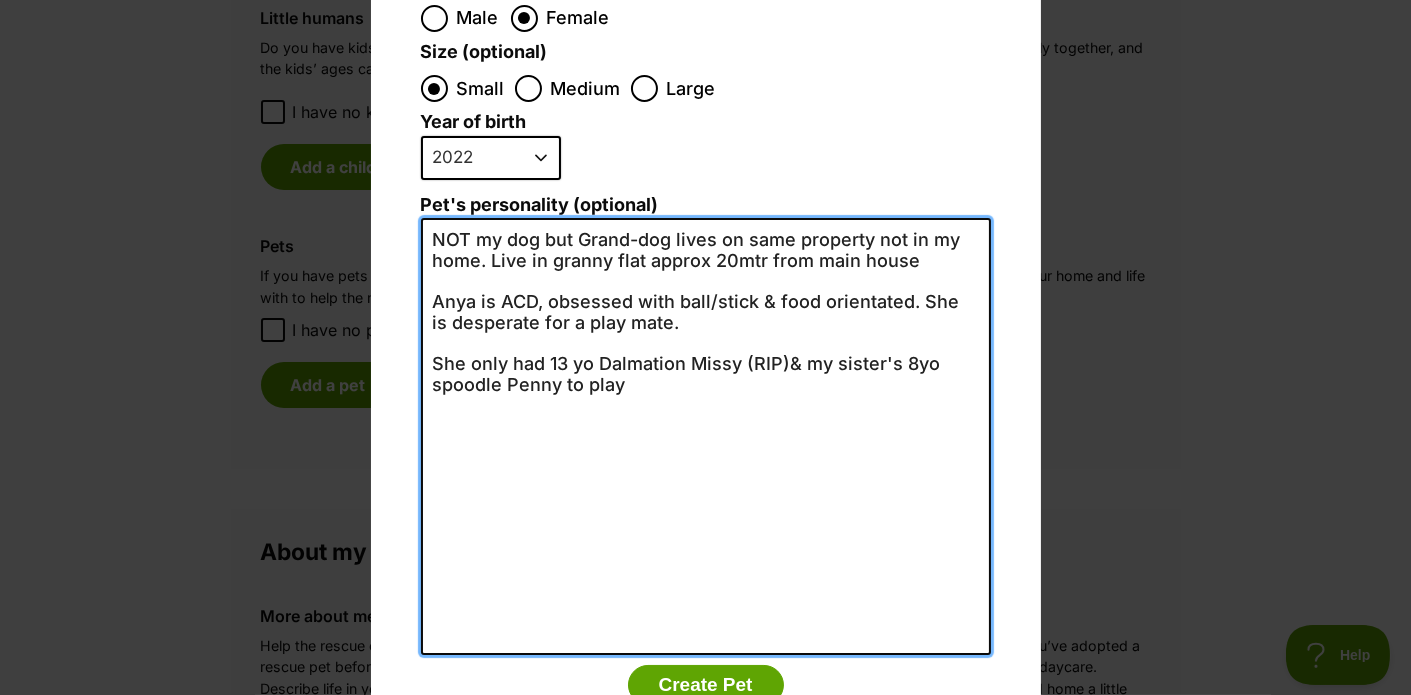 click on "NOT my dog but Grand-dog lives on same property not in my home. Live in granny flat approx 20mtr from main house
Anya is ACD, obsessed with ball/stick & food orientated. She is desperate for a play mate.
She only had 13 yo Dalmation Missy (RIP)& my sister's 8yo spoodle Penny to play" at bounding box center (706, 436) 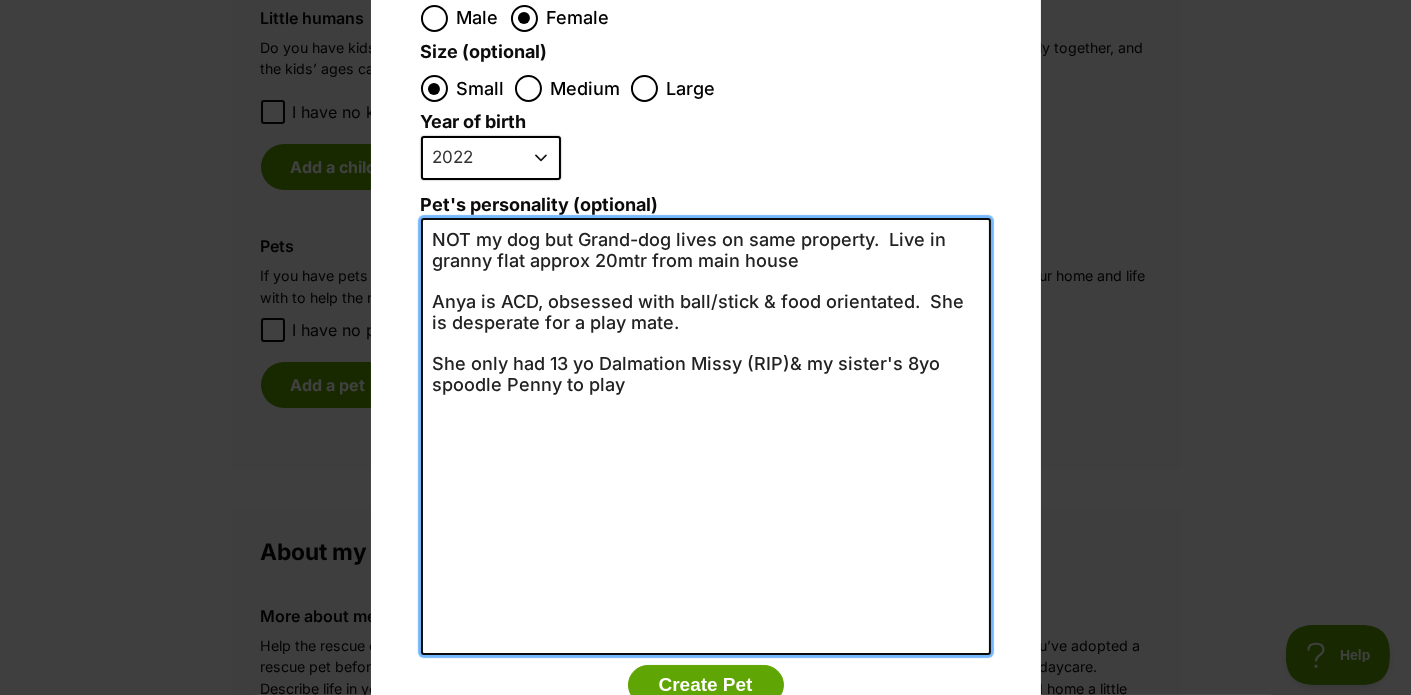 click on "NOT my dog but Grand-dog lives on same property.  Live in granny flat approx 20mtr from main house
Anya is ACD, obsessed with ball/stick & food orientated.  She is desperate for a play mate.
She only had 13 yo Dalmation Missy (RIP)& my sister's 8yo spoodle Penny to play" at bounding box center (706, 436) 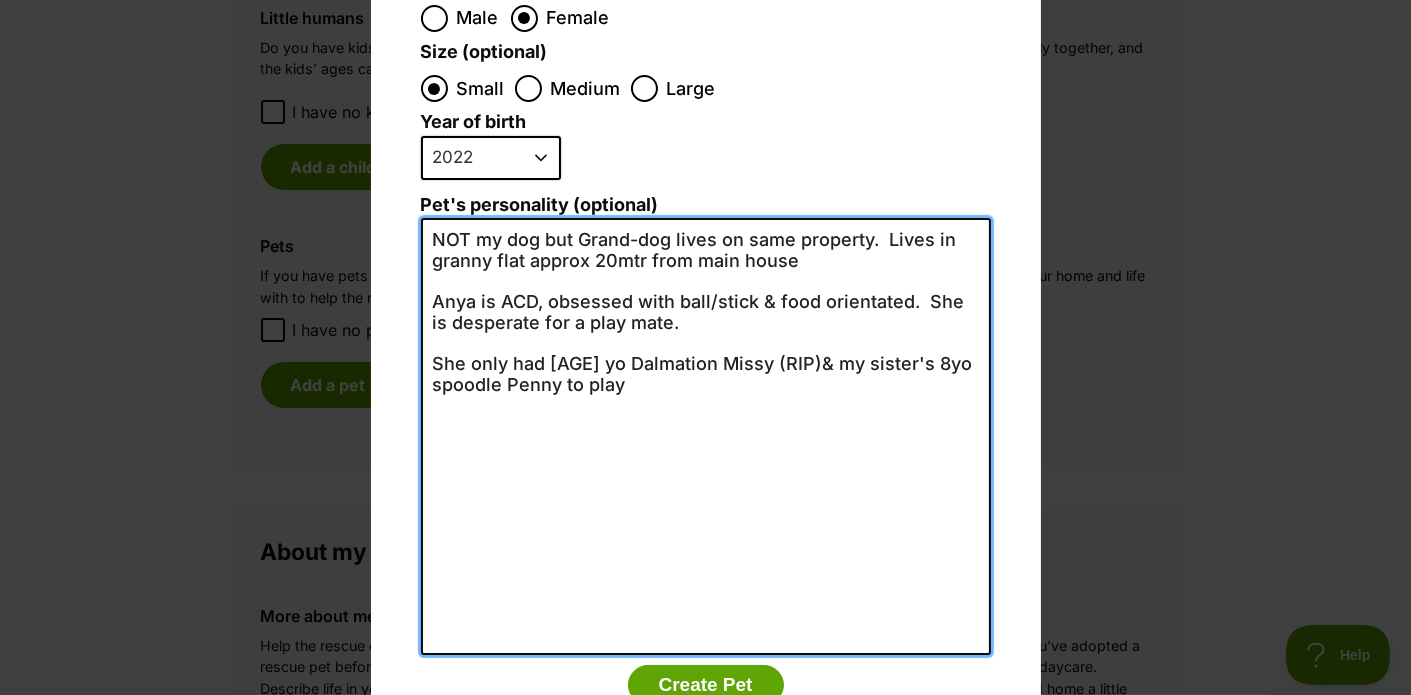 click on "NOT my dog but Grand-dog lives on same property.  Lives in granny flat approx 20mtr from main house
Anya is ACD, obsessed with ball/stick & food orientated.  She is desperate for a play mate.
She only had [AGE] yo Dalmation Missy (RIP)& my sister's 8yo spoodle Penny to play" at bounding box center [706, 436] 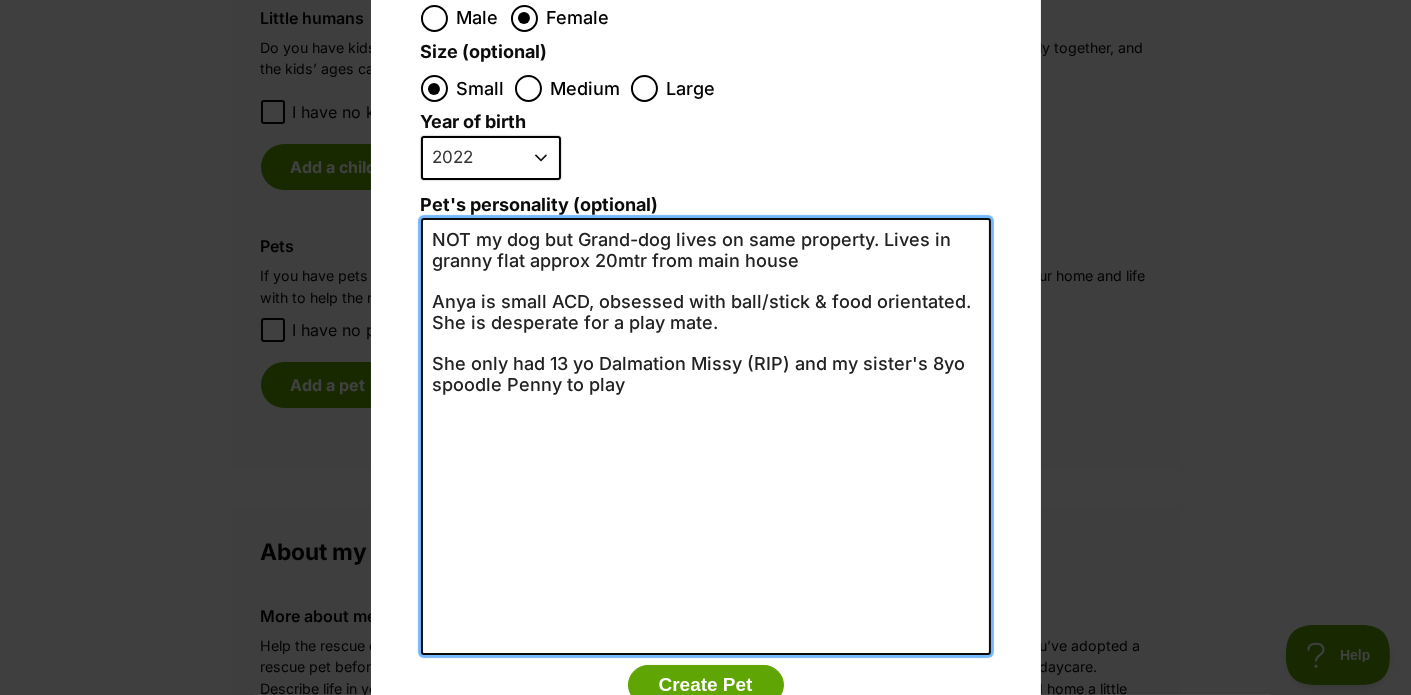 click on "NOT my dog but Grand-dog lives on same property. Lives in granny flat approx 20mtr from main house
Anya is small ACD, obsessed with ball/stick & food orientated. She is desperate for a play mate.
She only had 13 yo Dalmation Missy (RIP) and my sister's 8yo spoodle Penny to play" at bounding box center (706, 436) 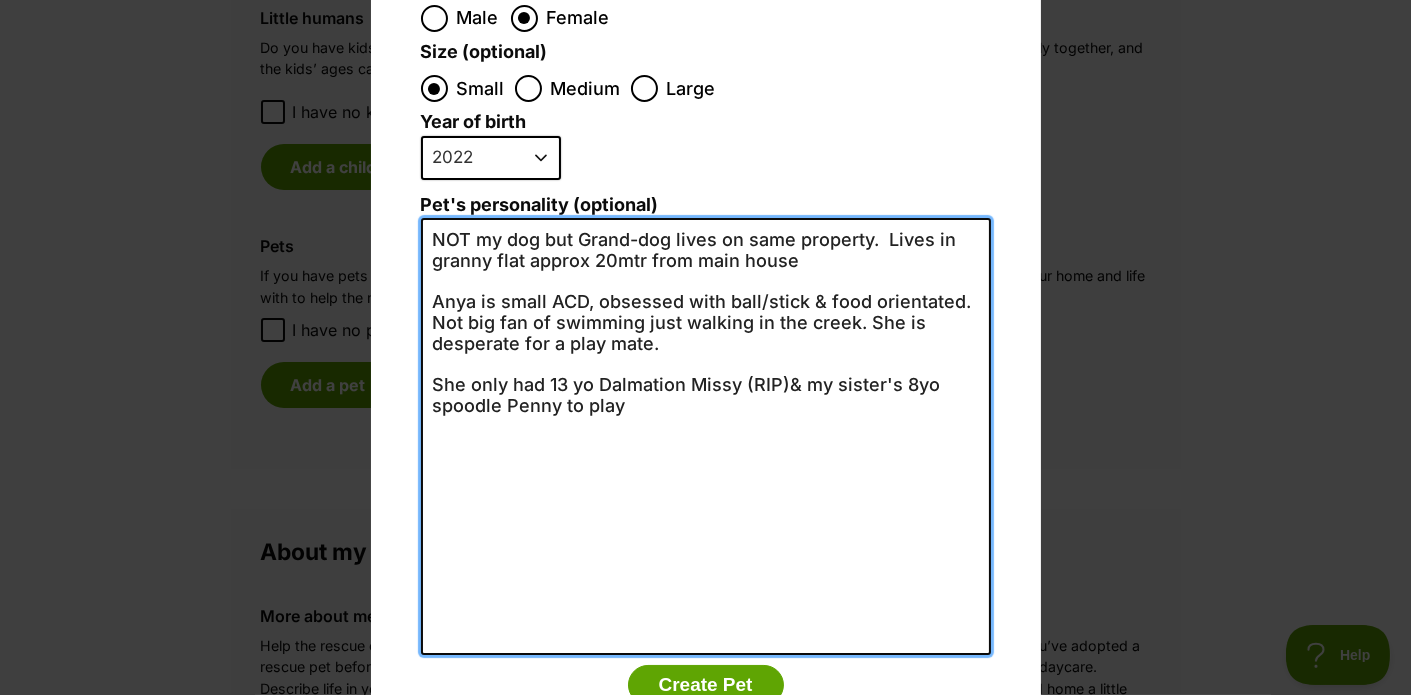 click on "NOT my dog but Grand-dog lives on same property.  Lives in granny flat approx 20mtr from main house
Anya is small ACD, obsessed with ball/stick & food orientated.  Not big fan of swimming just walking in the creek. She is desperate for a play mate.
She only had 13 yo Dalmation Missy (RIP)& my sister's 8yo spoodle Penny to play" at bounding box center [706, 436] 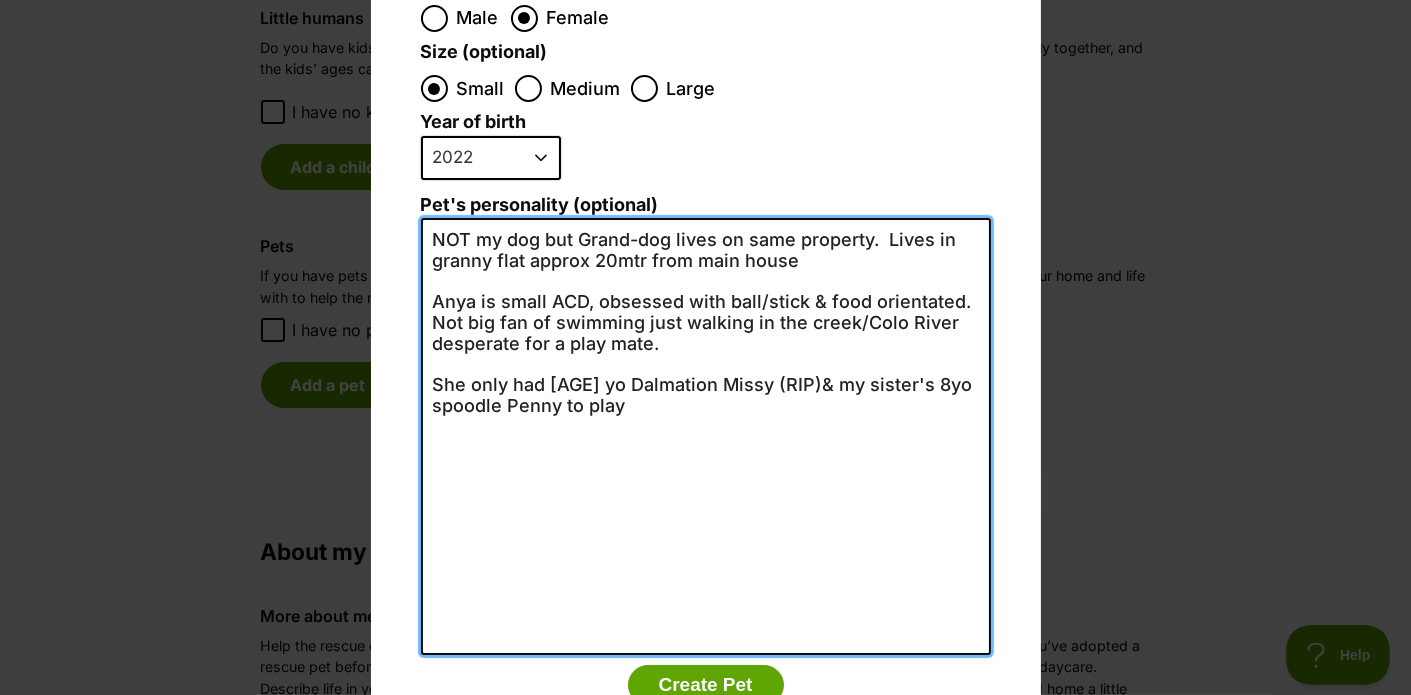 scroll, scrollTop: 0, scrollLeft: 0, axis: both 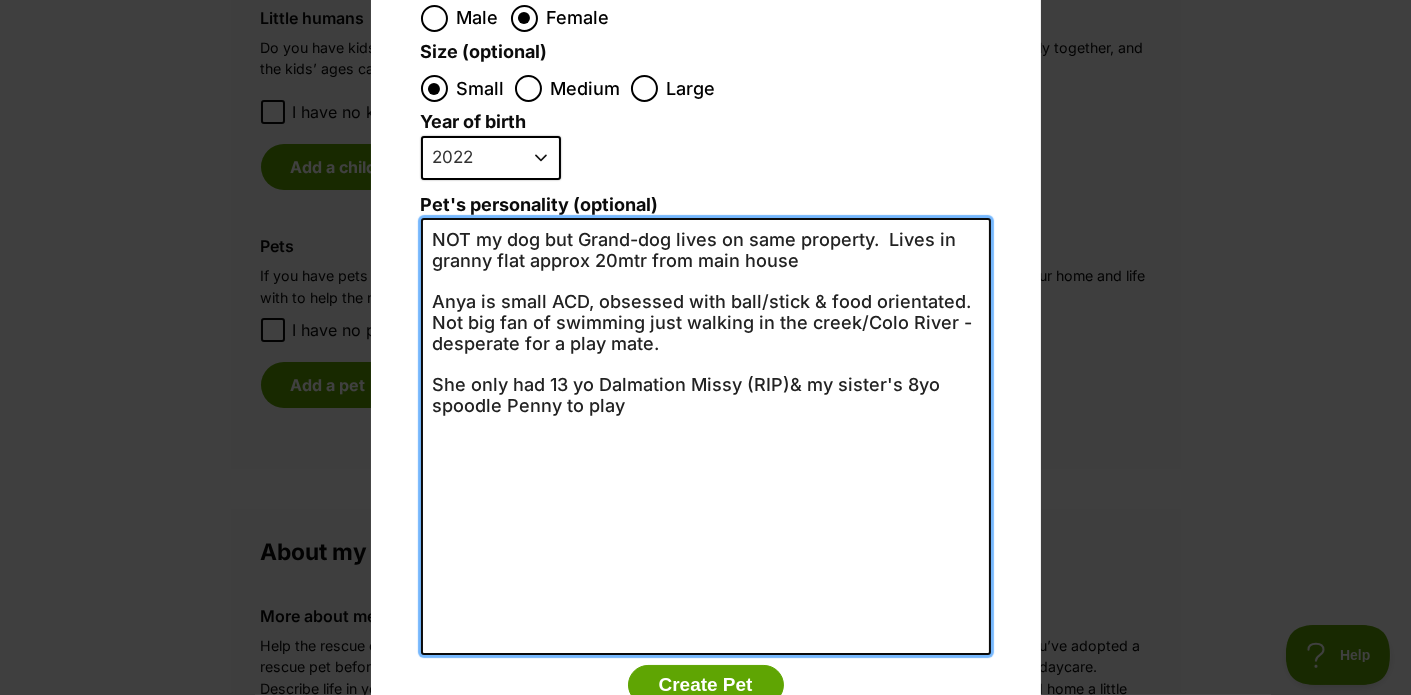 click on "NOT my dog but Grand-dog lives on same property.  Lives in granny flat approx 20mtr from main house
Anya is small ACD, obsessed with ball/stick & food orientated.  Not big fan of swimming just walking in the creek/Colo River - desperate for a play mate.
She only had 13 yo Dalmation Missy (RIP)& my sister's 8yo spoodle Penny to play" at bounding box center (706, 436) 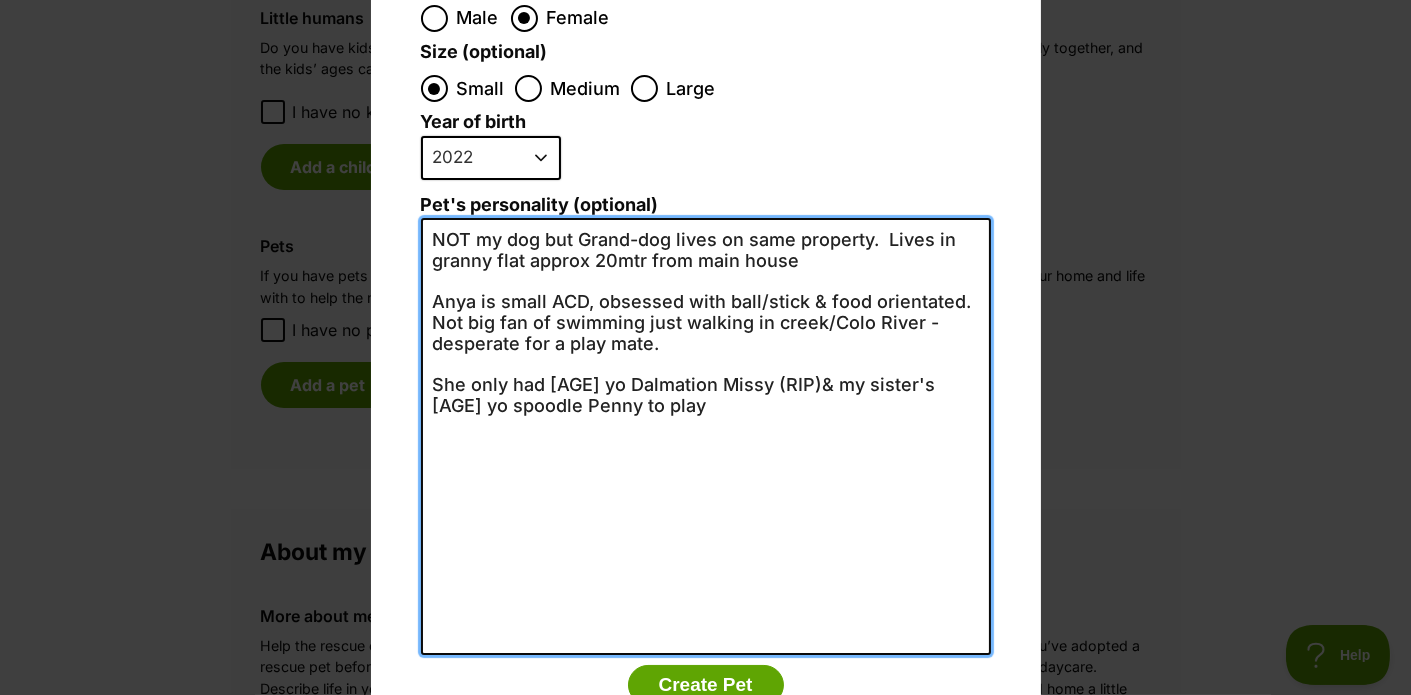 scroll, scrollTop: 0, scrollLeft: 0, axis: both 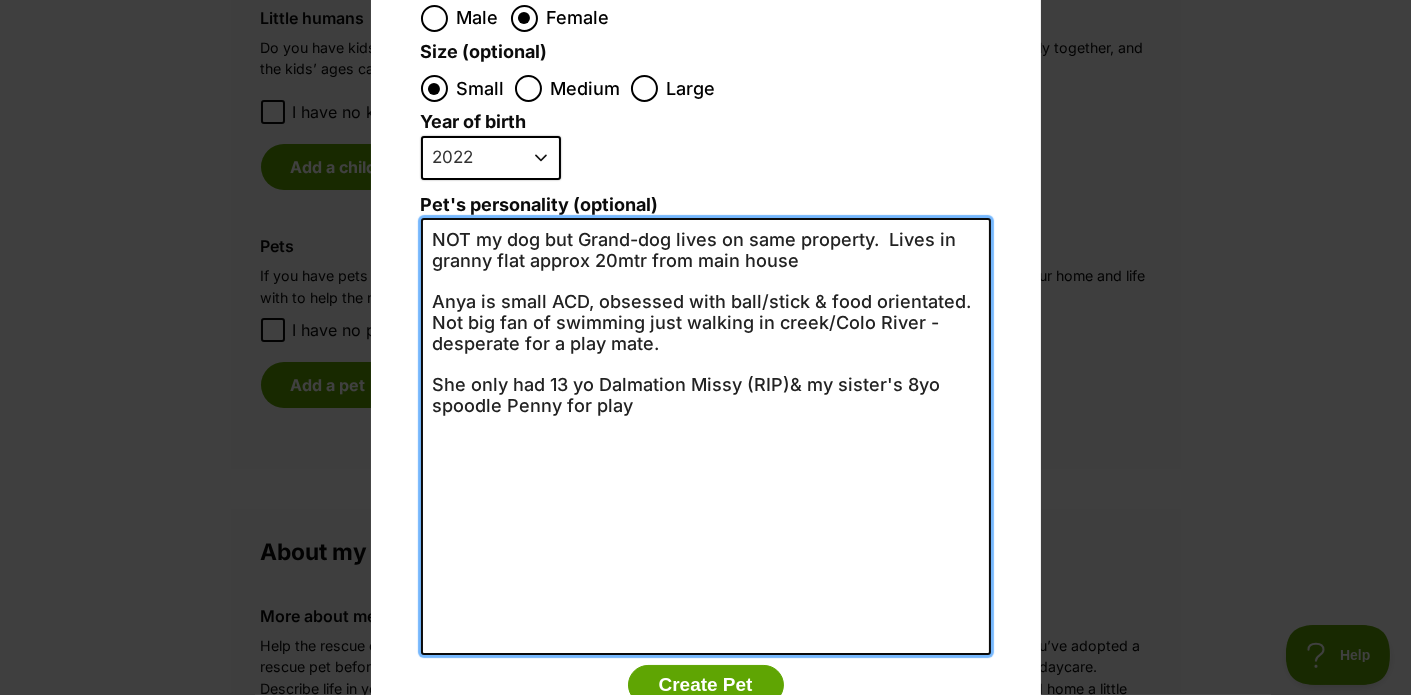 click on "NOT my dog but Grand-dog lives on same property.  Lives in granny flat approx 20mtr from main house
Anya is small ACD, obsessed with ball/stick & food orientated.  Not big fan of swimming just walking in creek/Colo River - desperate for a play mate.
She only had 13 yo Dalmation Missy (RIP)& my sister's 8yo spoodle Penny for play" at bounding box center [706, 436] 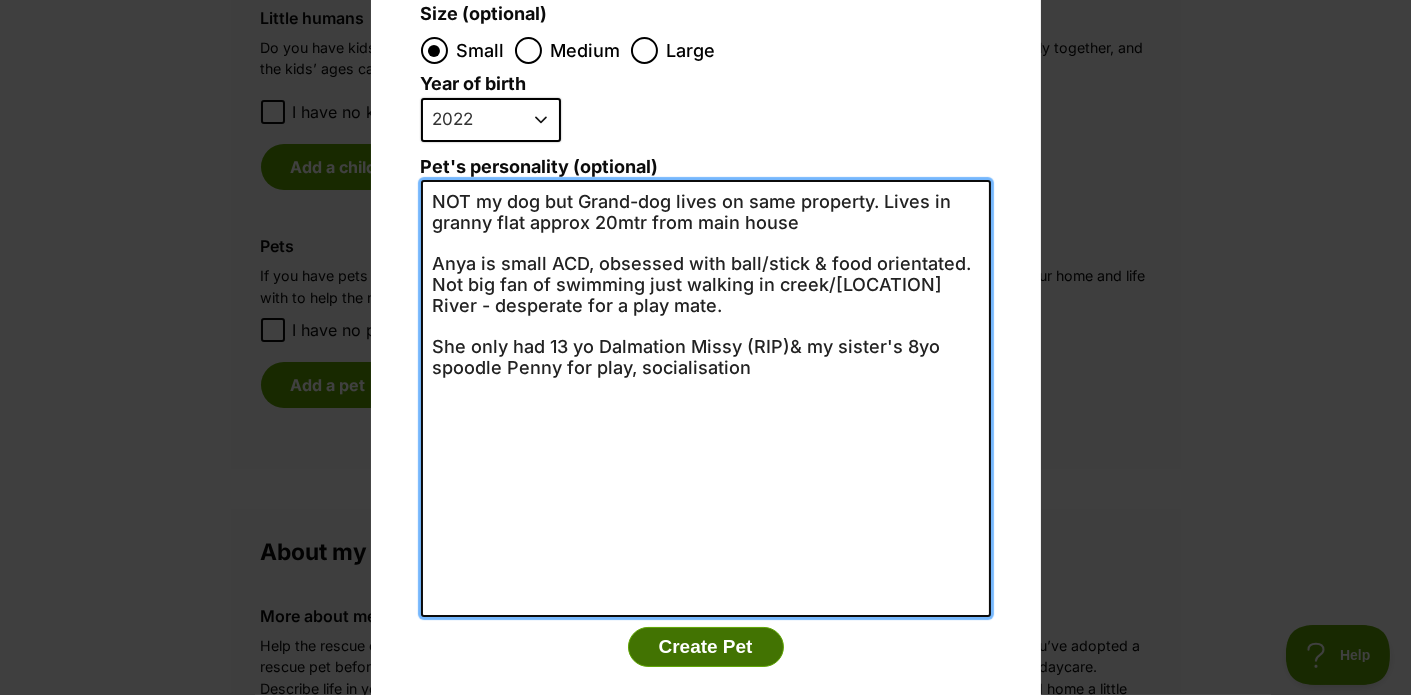scroll, scrollTop: 441, scrollLeft: 0, axis: vertical 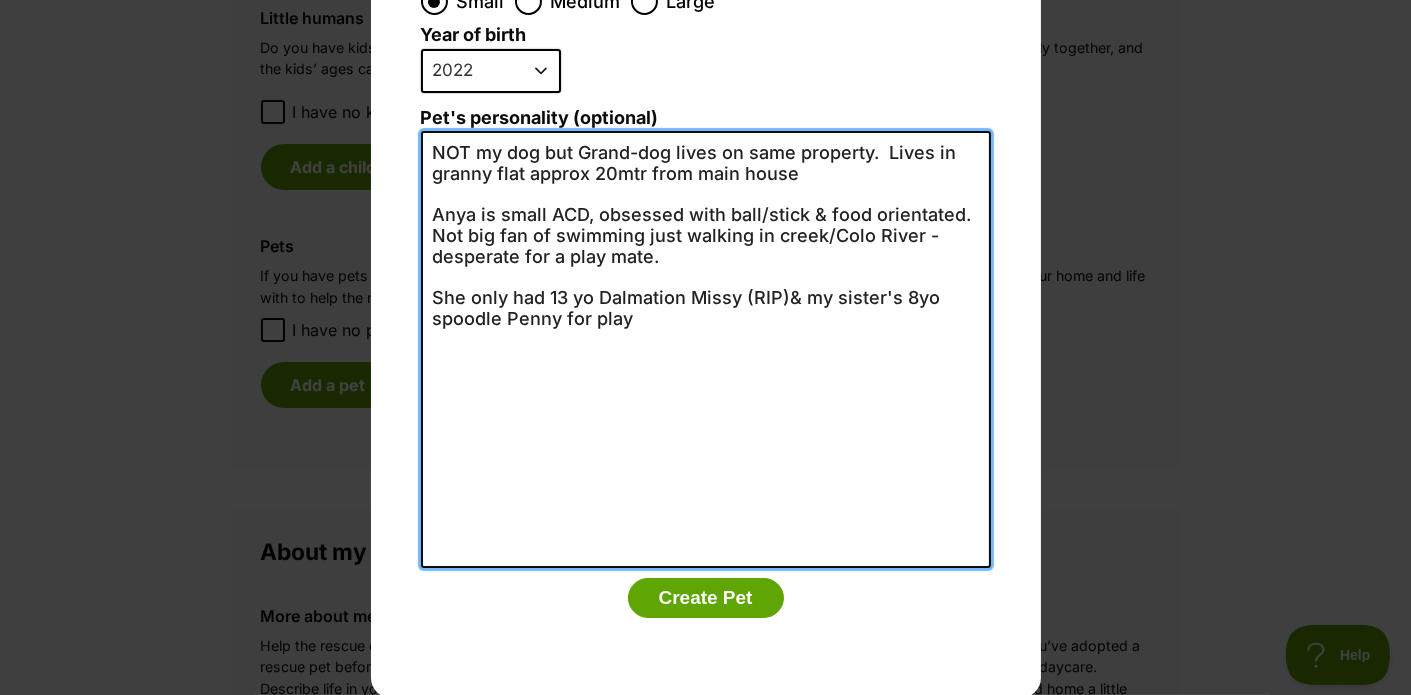 click on "NOT my dog but Grand-dog lives on same property.  Lives in granny flat approx 20mtr from main house
Anya is small ACD, obsessed with ball/stick & food orientated.  Not big fan of swimming just walking in creek/Colo River - desperate for a play mate.
She only had 13 yo Dalmation Missy (RIP)& my sister's 8yo spoodle Penny for play" at bounding box center (706, 349) 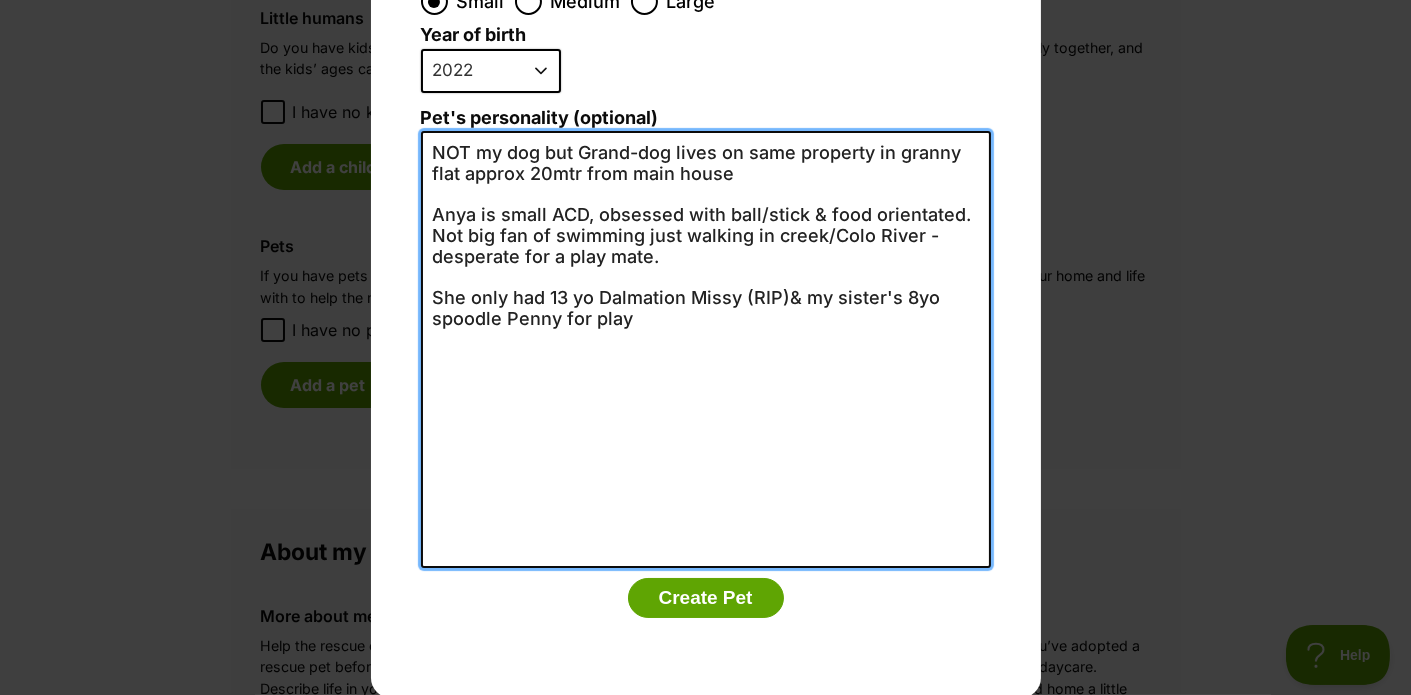 scroll, scrollTop: 0, scrollLeft: 0, axis: both 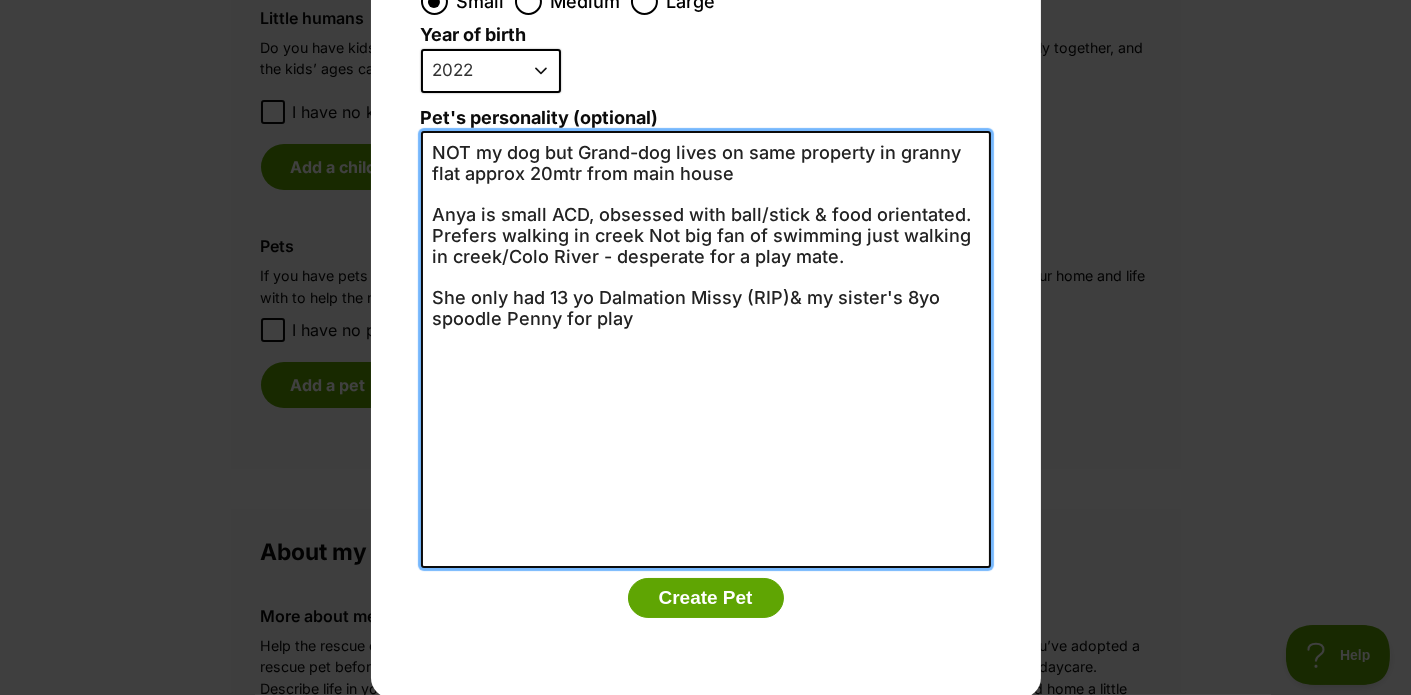 drag, startPoint x: 634, startPoint y: 232, endPoint x: 838, endPoint y: 251, distance: 204.88289 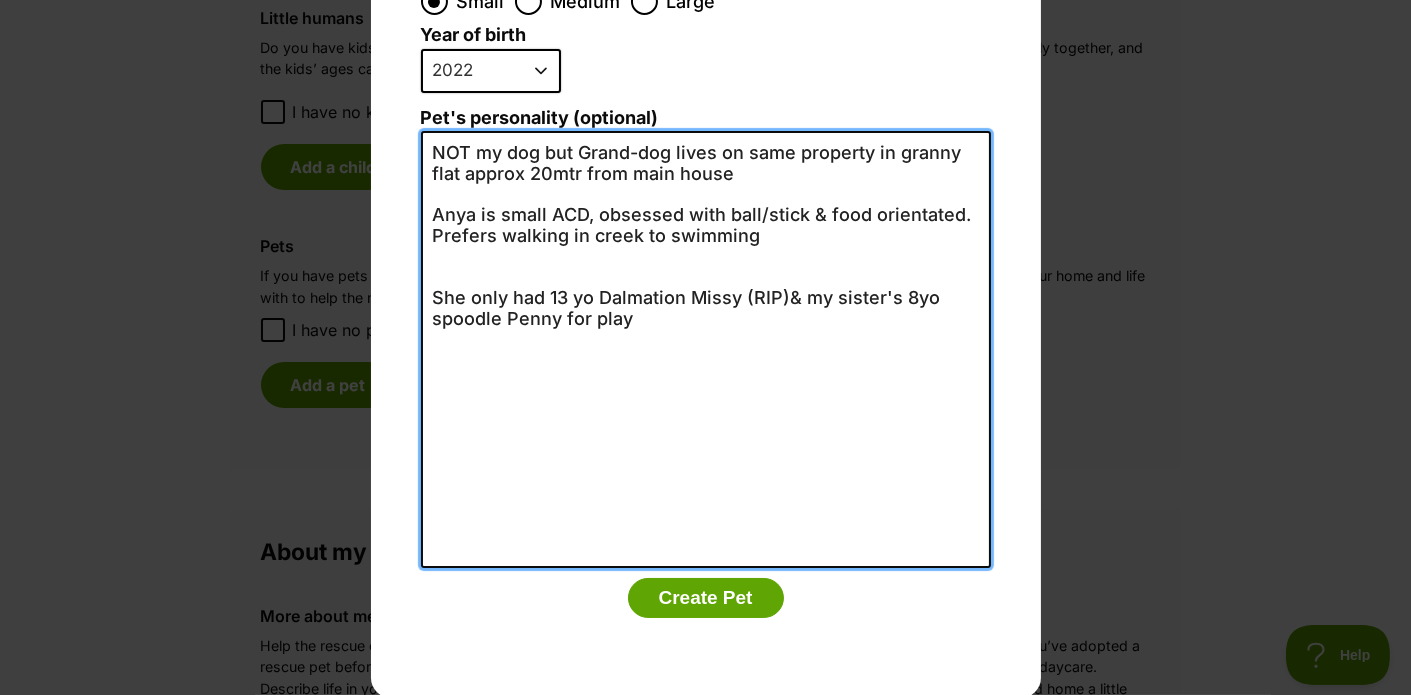 click on "NOT my dog but Grand-dog lives on same property in granny flat approx 20mtr from main house
Anya is small ACD, obsessed with ball/stick & food orientated. Prefers walking in creek to swimming
She only had 13 yo Dalmation Missy (RIP)& my sister's 8yo spoodle Penny for play" at bounding box center [706, 349] 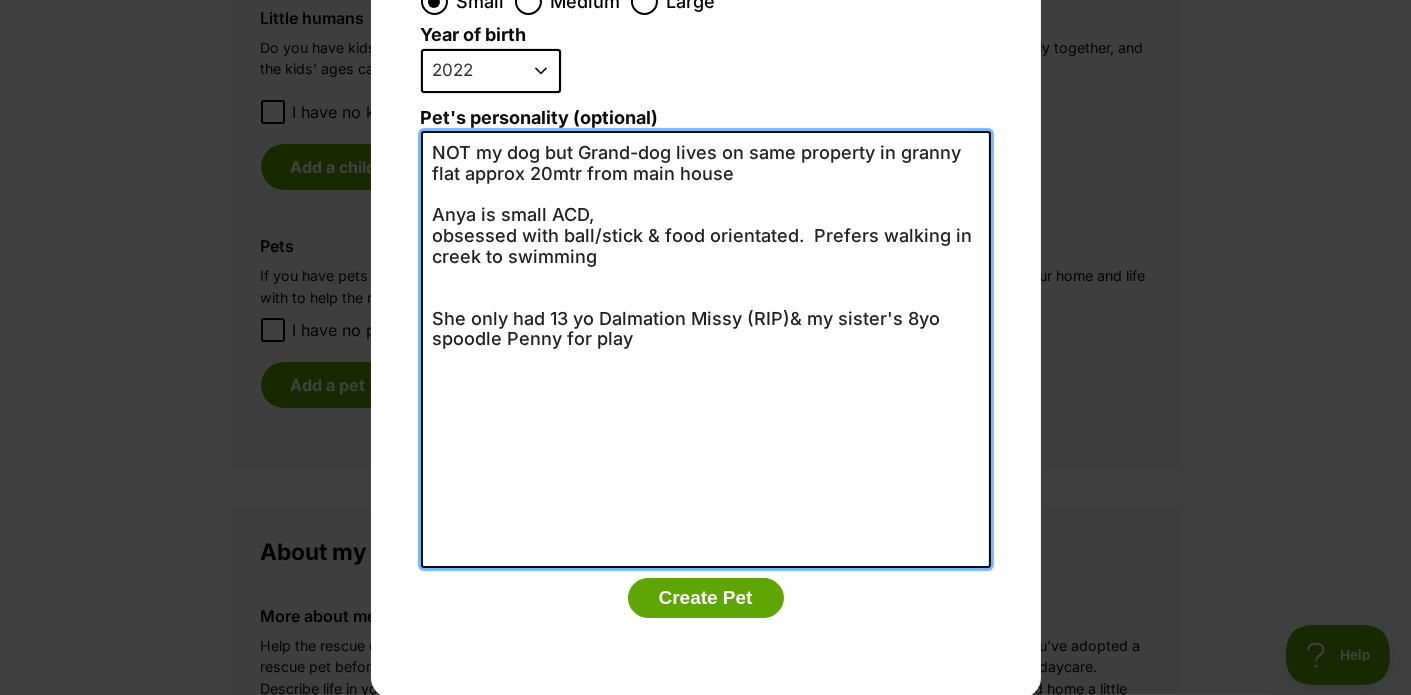 click on "NOT my dog but Grand-dog lives on same property in granny flat approx 20mtr from main house
Anya is small ACD,
obsessed with ball/stick & food orientated.  Prefers walking in creek to swimming
She only had 13 yo Dalmation Missy (RIP)& my sister's 8yo spoodle Penny for play" at bounding box center [706, 349] 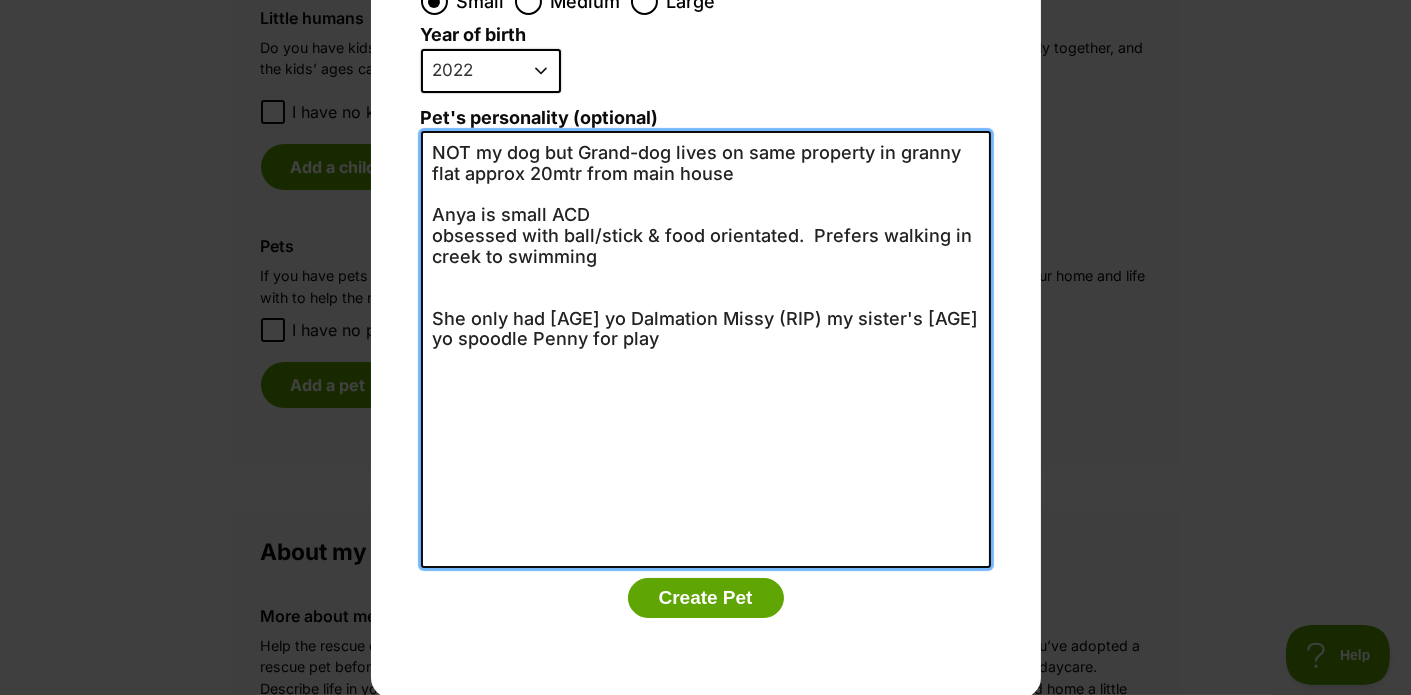 click on "NOT my dog but Grand-dog lives on same property in granny flat approx 20mtr from main house
Anya is small ACD
obsessed with ball/stick & food orientated.  Prefers walking in creek to swimming
She only had [AGE] yo Dalmation Missy (RIP) my sister's [AGE] yo spoodle Penny for play" at bounding box center (706, 349) 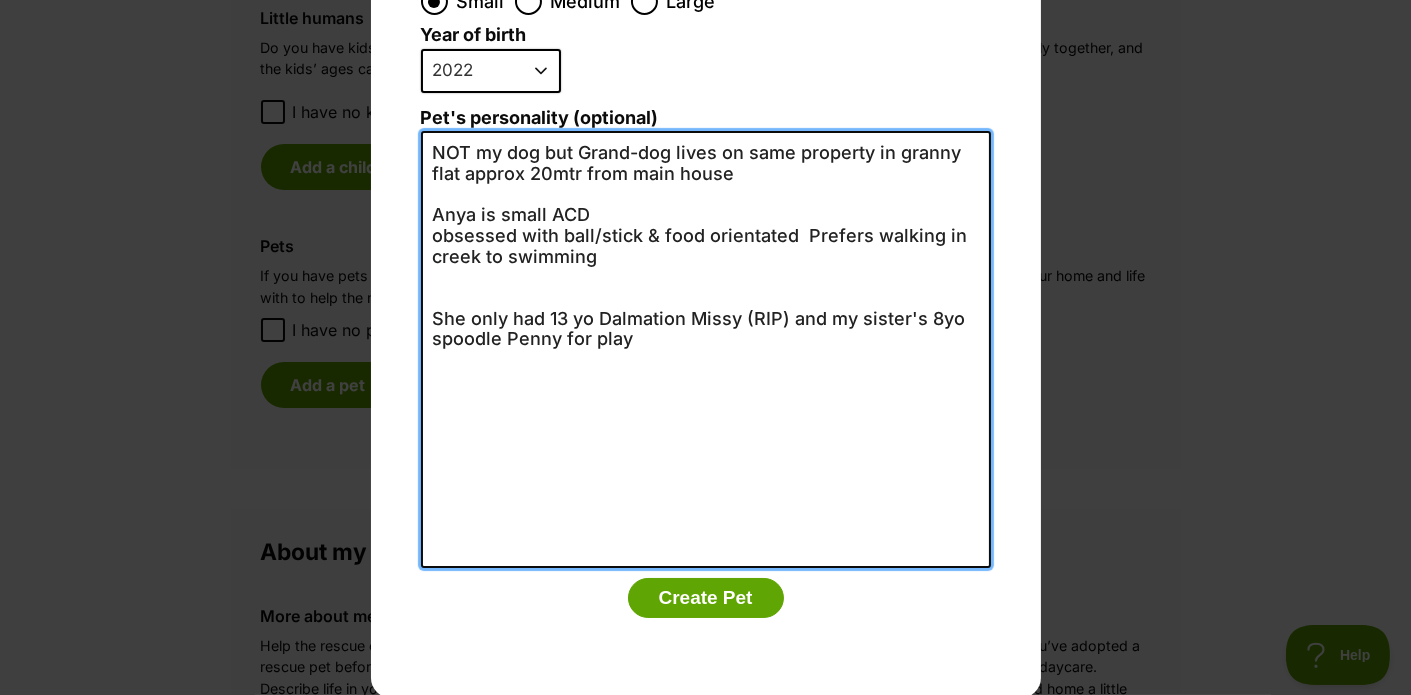click on "NOT my dog but Grand-dog lives on same property in granny flat approx 20mtr from main house
Anya is small ACD
obsessed with ball/stick & food orientated  Prefers walking in creek to swimming
She only had 13 yo Dalmation Missy (RIP) and my sister's 8yo spoodle Penny for play" at bounding box center (706, 349) 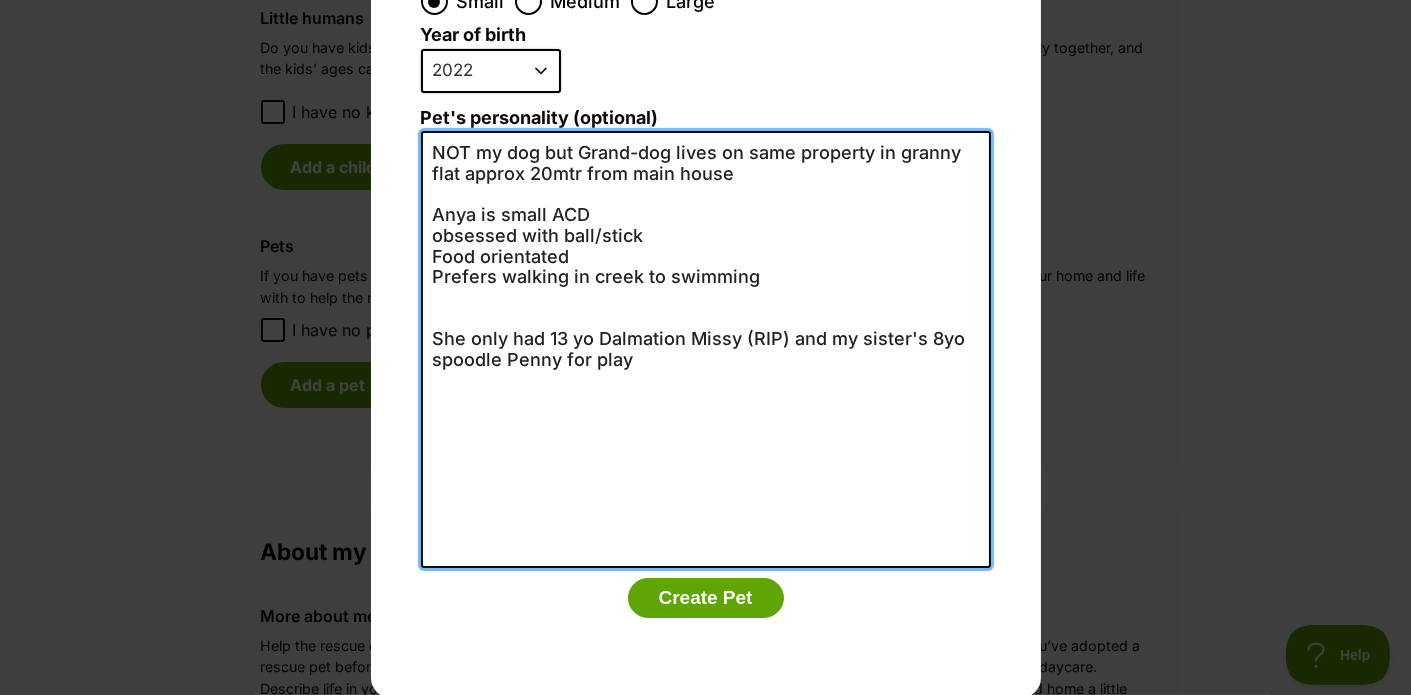 click on "NOT my dog but Grand-dog lives on same property in granny flat approx 20mtr from main house
Anya is small ACD
obsessed with ball/stick
Food orientated
Prefers walking in creek to swimming
She only had 13 yo Dalmation Missy (RIP) and my sister's 8yo spoodle Penny for play" at bounding box center (706, 349) 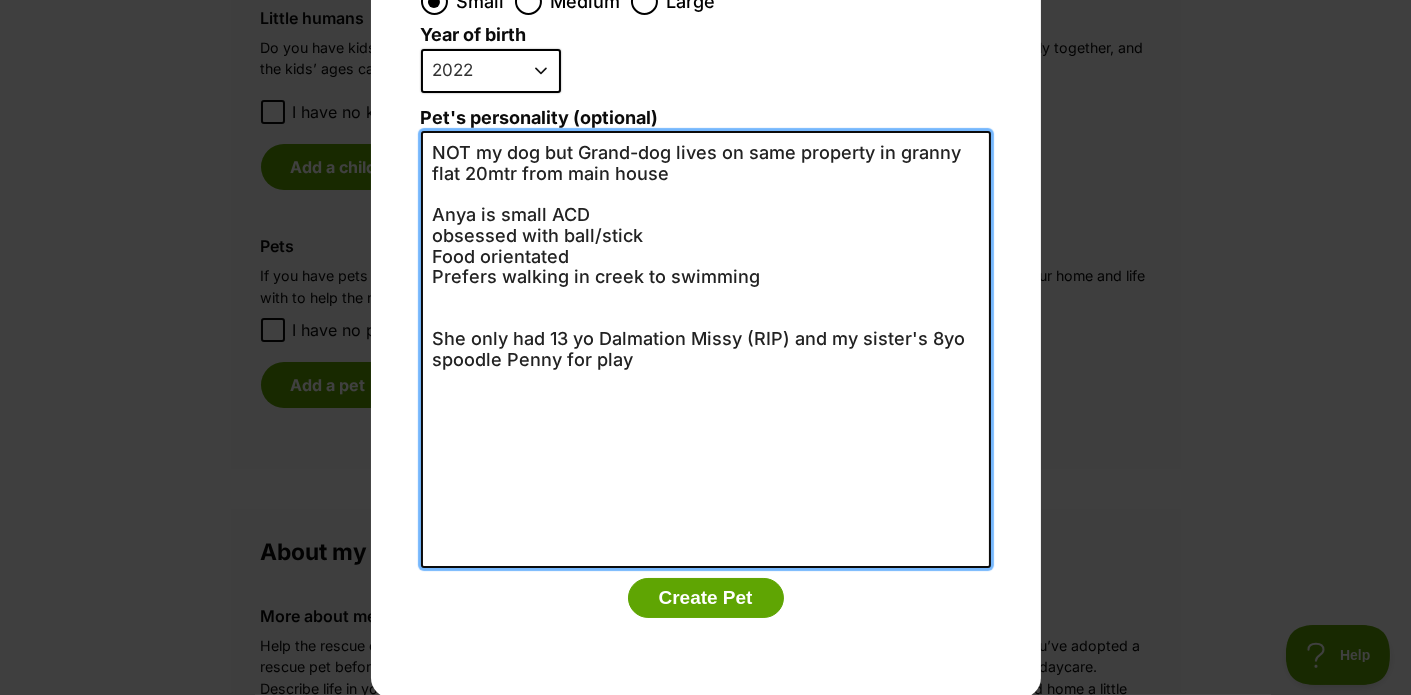 click on "NOT my dog but Grand-dog lives on same property in granny flat 20mtr from main house
Anya is small ACD
obsessed with ball/stick
Food orientated
Prefers walking in creek to swimming
She only had 13 yo Dalmation Missy (RIP) and my sister's 8yo spoodle Penny for play" at bounding box center [706, 349] 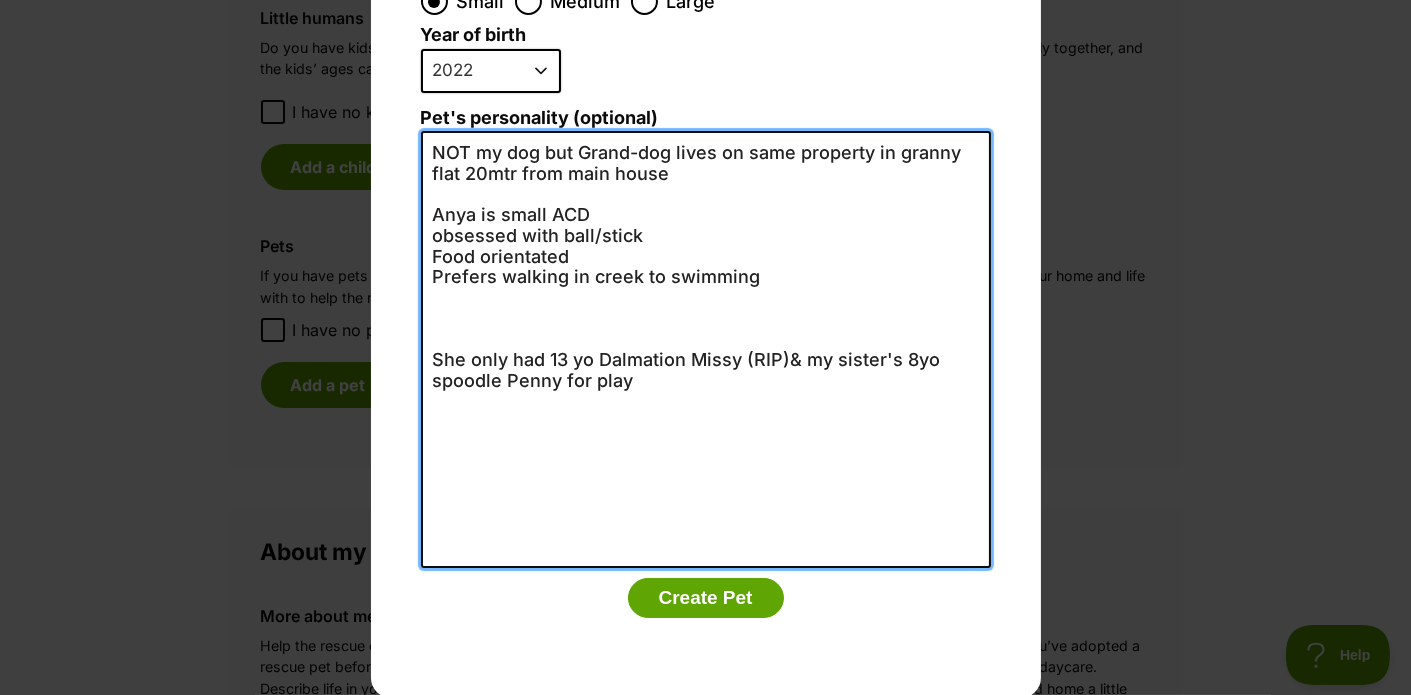scroll, scrollTop: 0, scrollLeft: 0, axis: both 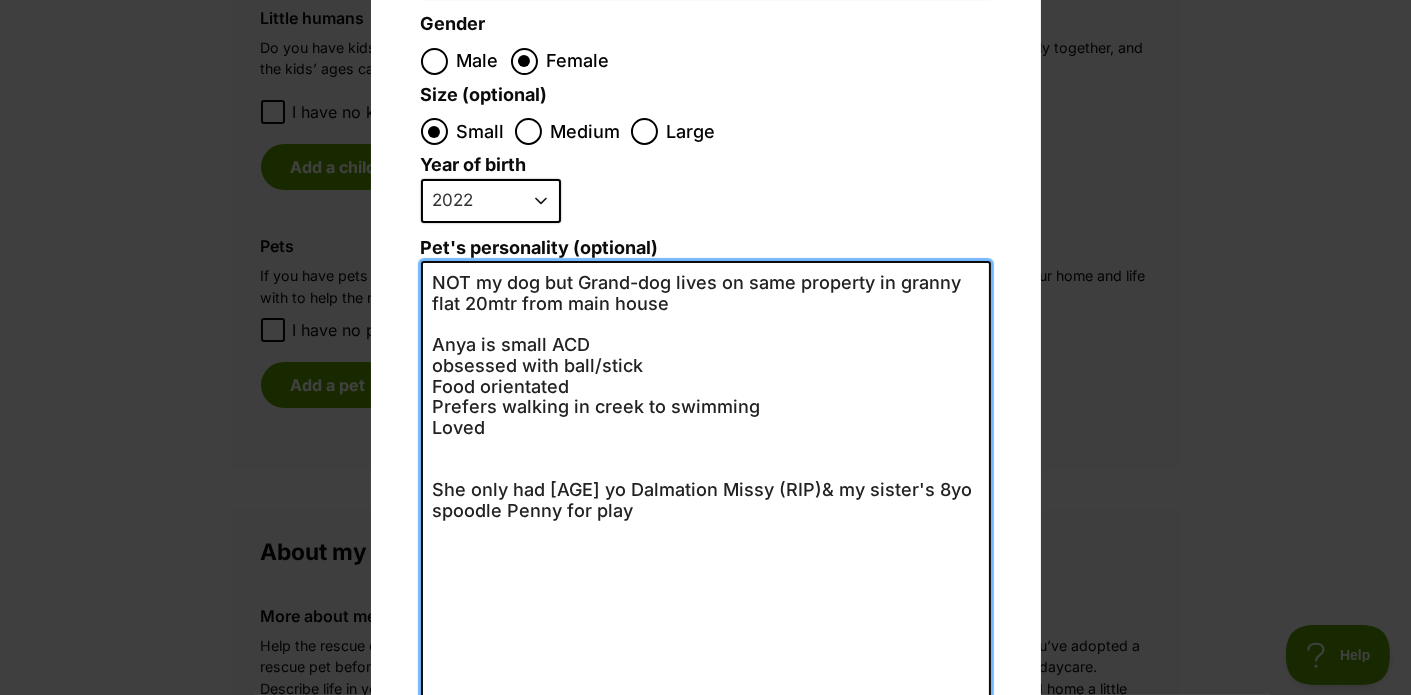 click on "NOT my dog but Grand-dog lives on same property in granny flat 20mtr from main house
Anya is small ACD
obsessed with ball/stick
Food orientated
Prefers walking in creek to swimming
Loved
She only had [AGE] yo Dalmation Missy (RIP)& my sister's 8yo spoodle Penny for play" at bounding box center (706, 479) 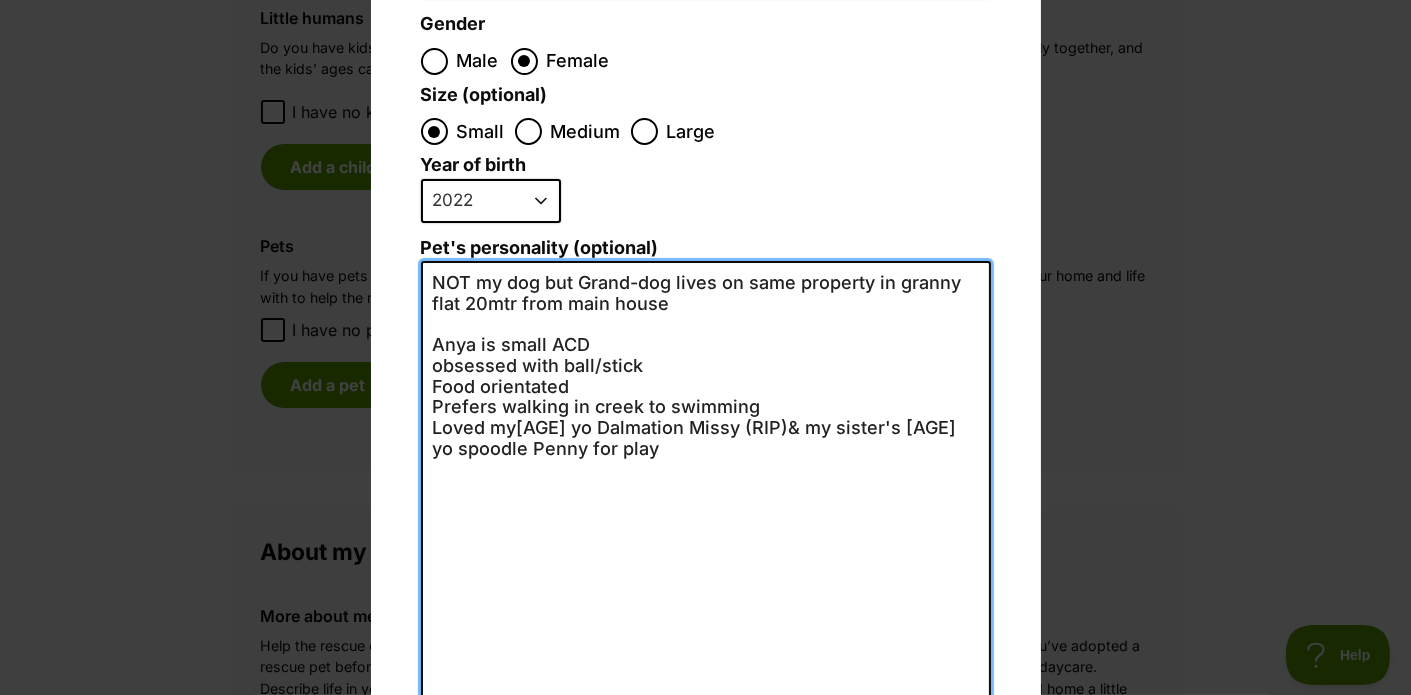 drag, startPoint x: 745, startPoint y: 430, endPoint x: 770, endPoint y: 450, distance: 32.01562 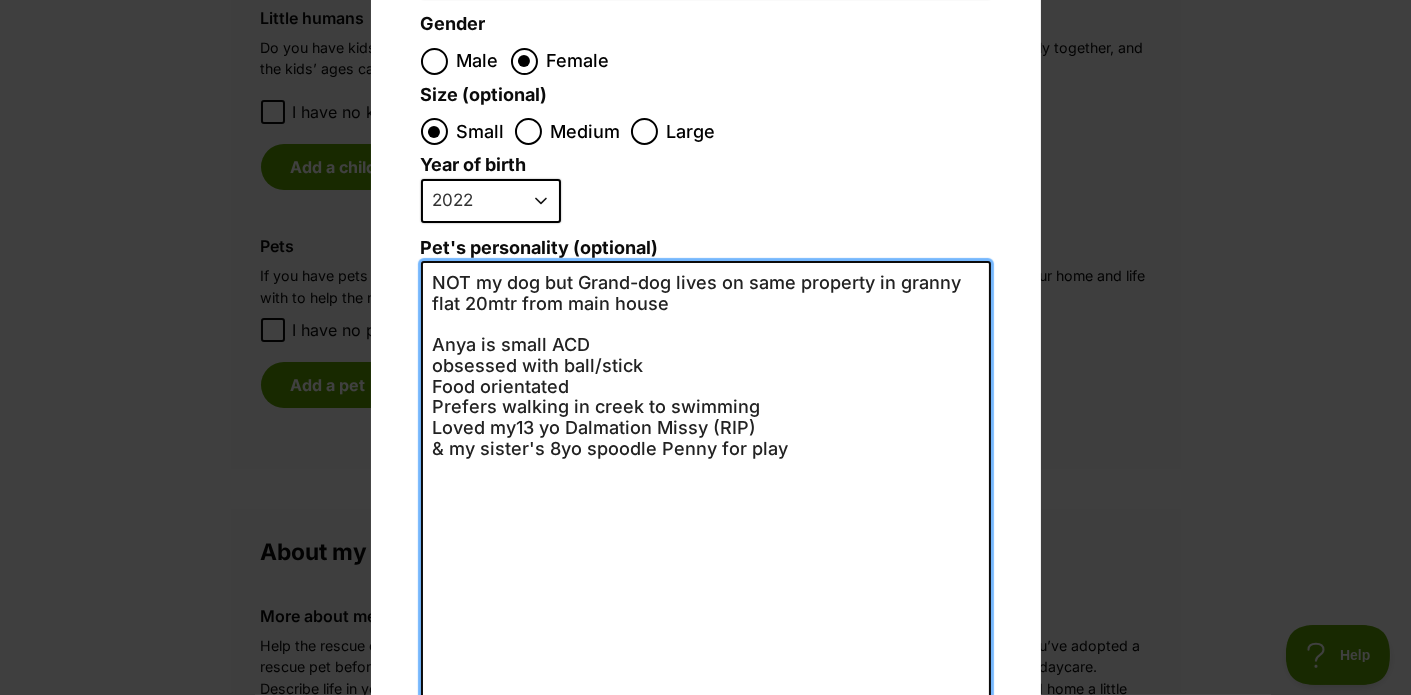 scroll, scrollTop: 0, scrollLeft: 0, axis: both 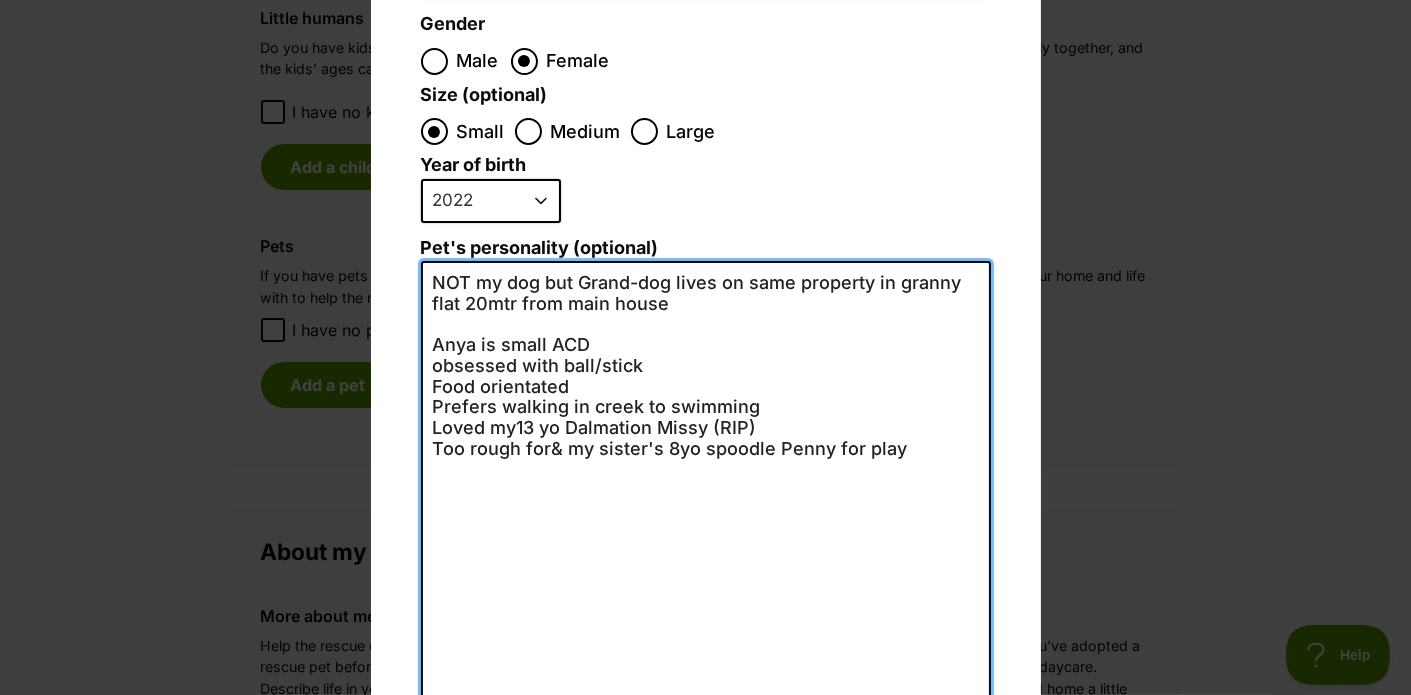 click on "NOT my dog but Grand-dog lives on same property in granny flat 20mtr from main house
Anya is small ACD
obsessed with ball/stick
Food orientated
Prefers walking in creek to swimming
Loved my13 yo Dalmation Missy (RIP)
Too rough for& my sister's 8yo spoodle Penny for play" at bounding box center (706, 479) 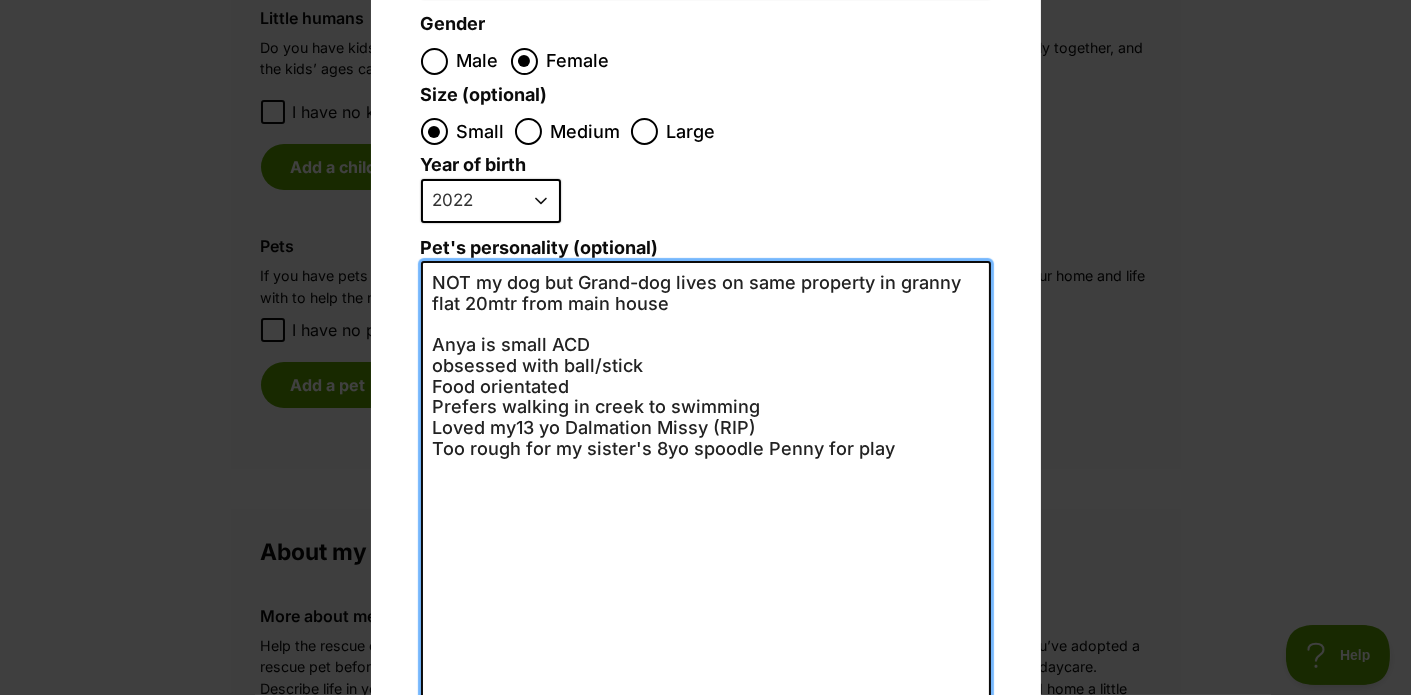 click on "NOT my dog but Grand-dog lives on same property in granny flat 20mtr from main house
Anya is small ACD
obsessed with ball/stick
Food orientated
Prefers walking in creek to swimming
Loved my13 yo Dalmation Missy (RIP)
Too rough for my sister's 8yo spoodle Penny for play" at bounding box center (706, 479) 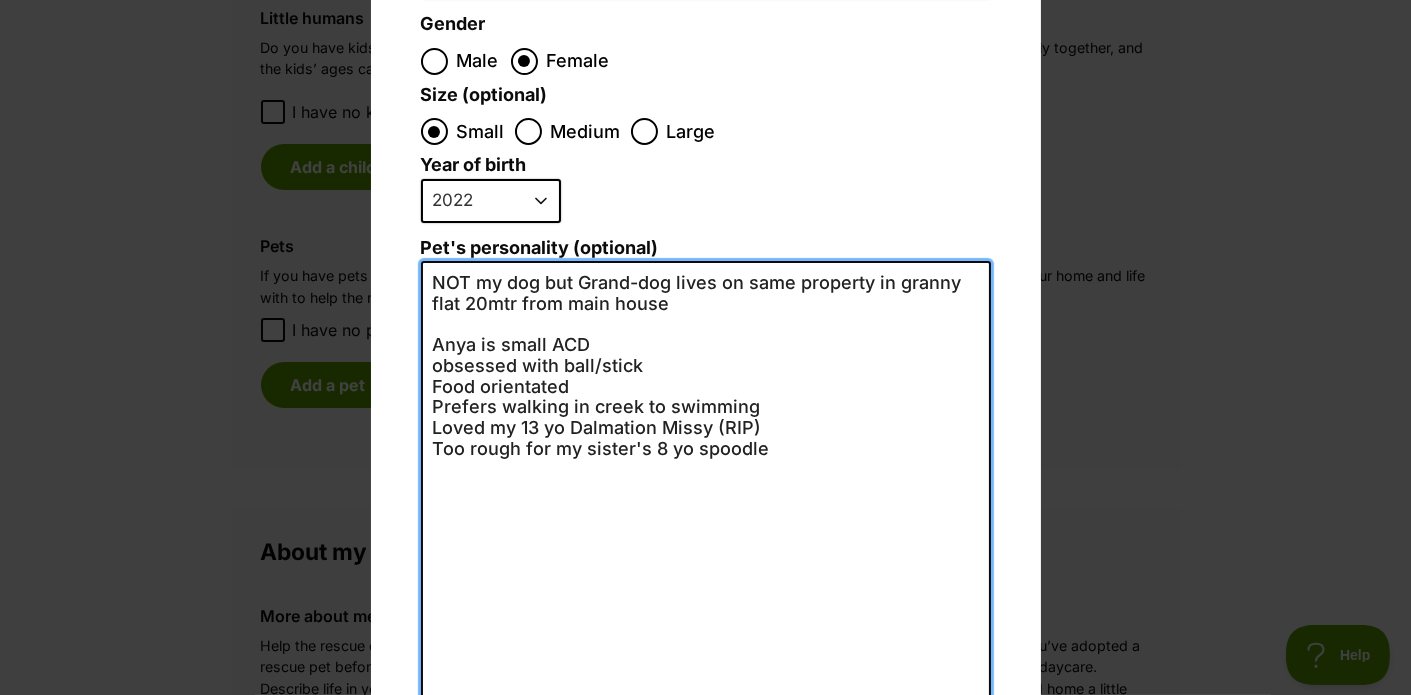 scroll, scrollTop: 0, scrollLeft: 0, axis: both 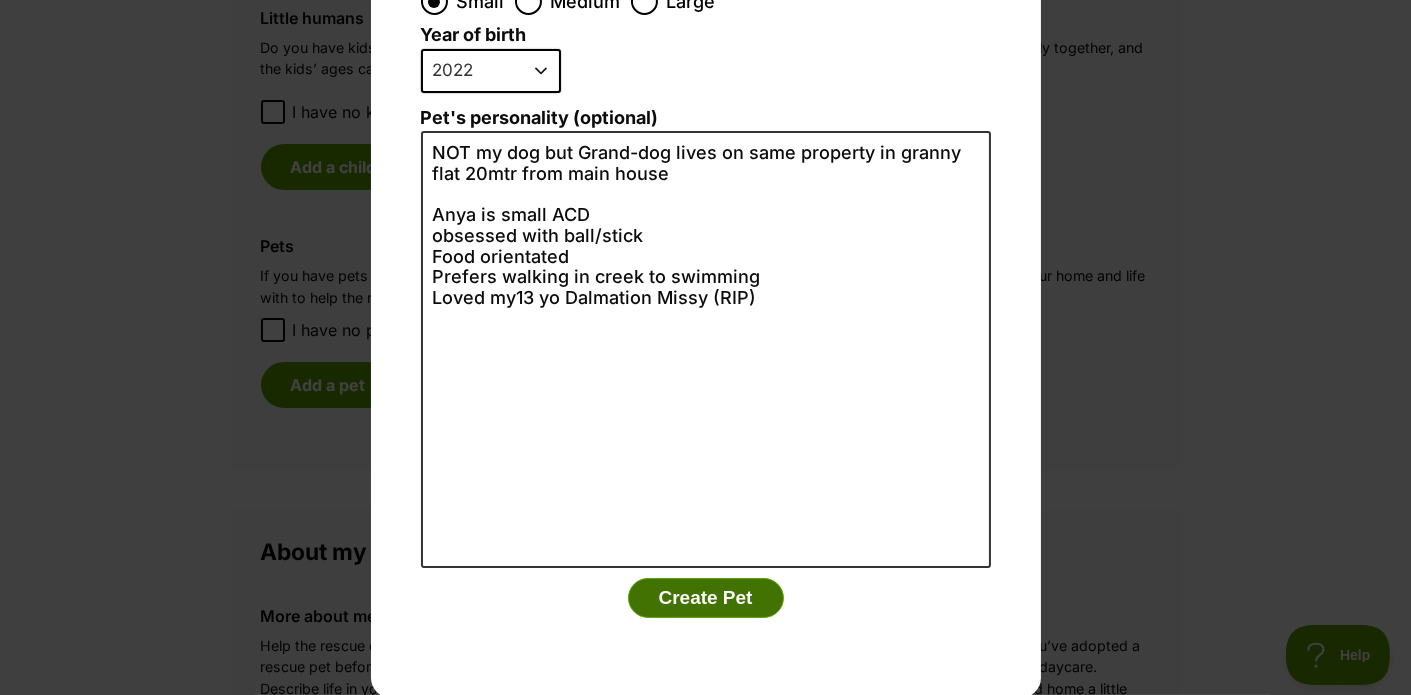 click on "Create Pet" at bounding box center (706, 598) 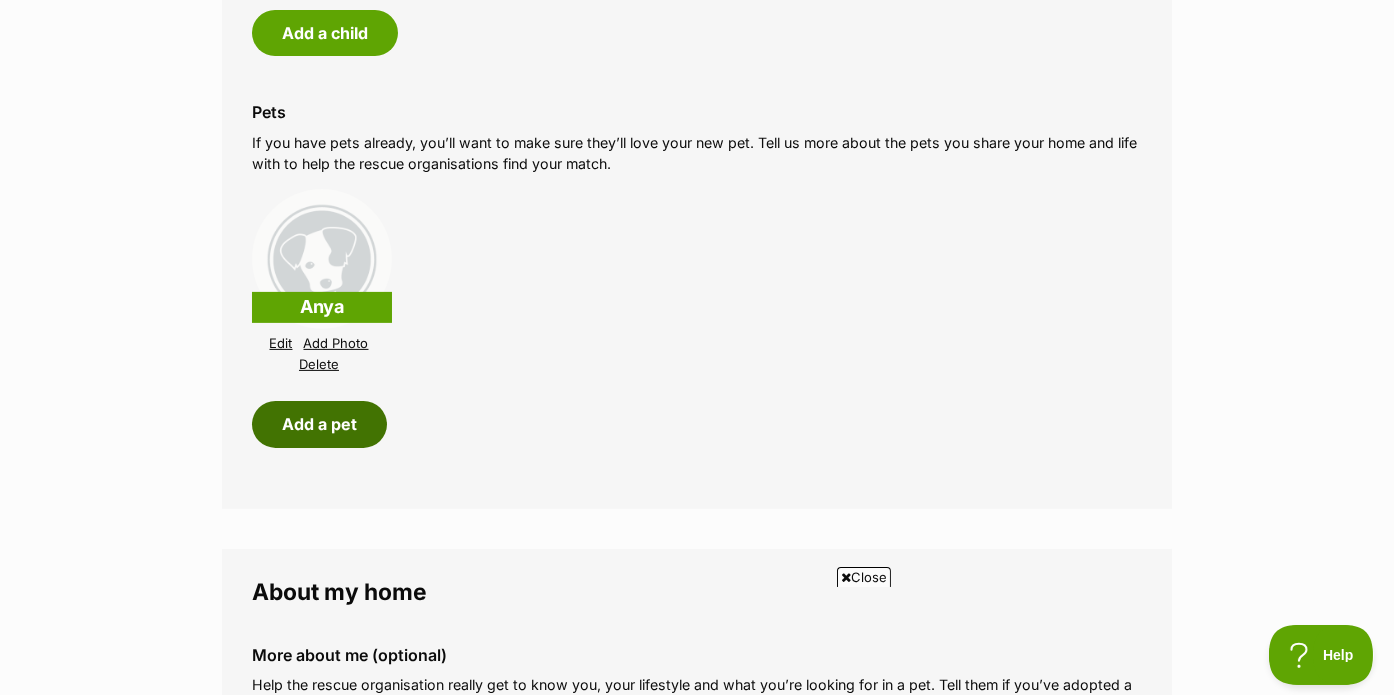 scroll, scrollTop: 1866, scrollLeft: 0, axis: vertical 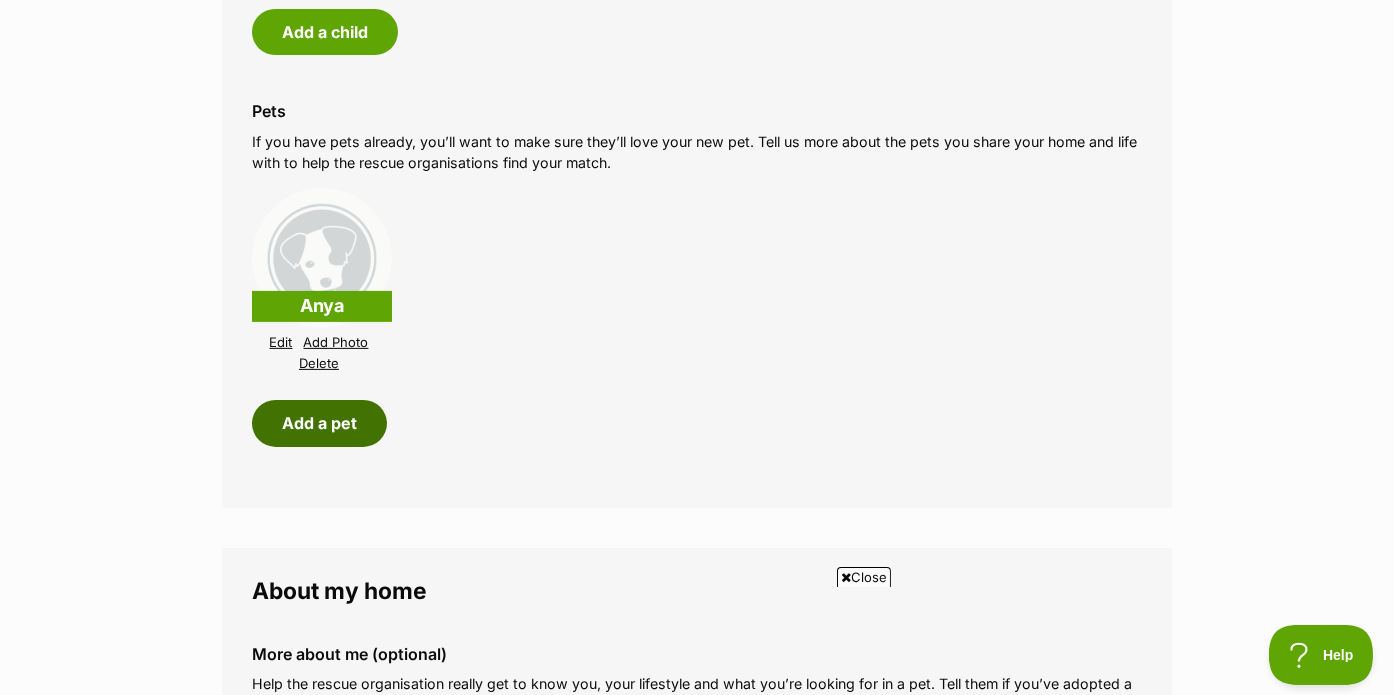 click on "Add a pet" at bounding box center [319, 423] 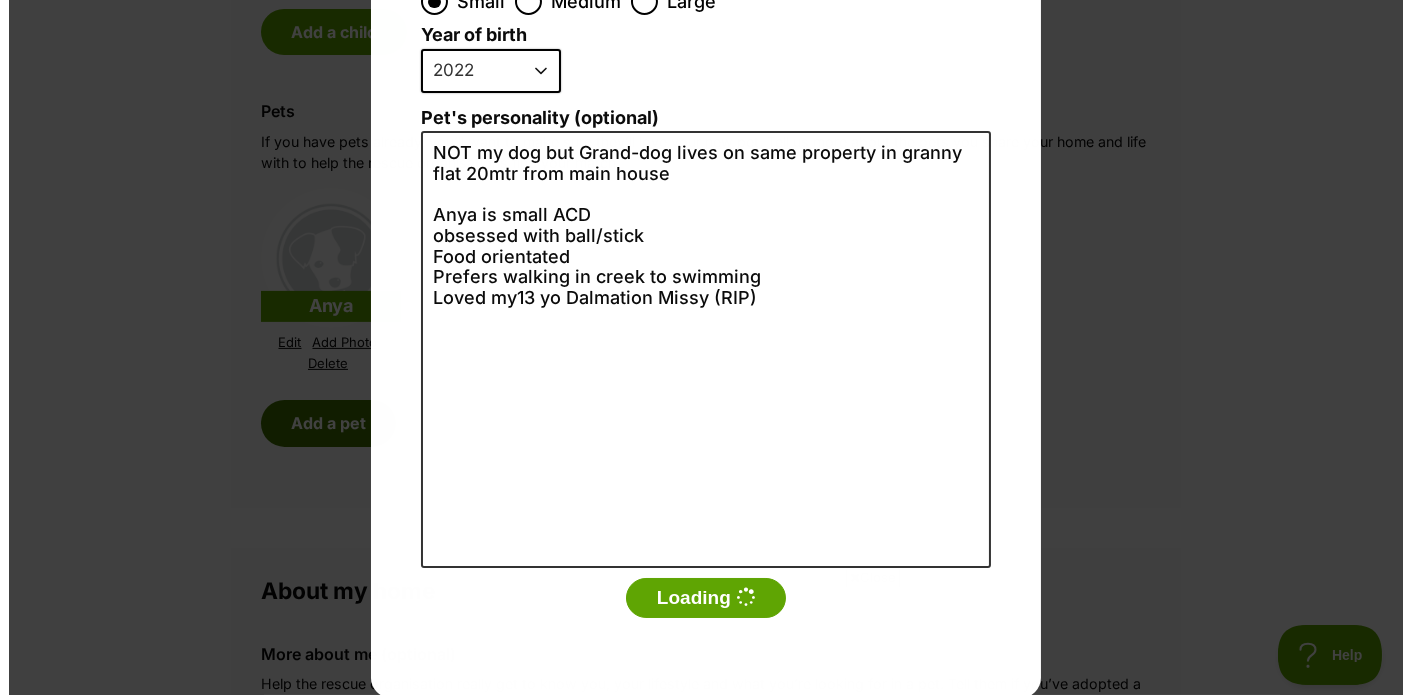 scroll, scrollTop: 0, scrollLeft: 0, axis: both 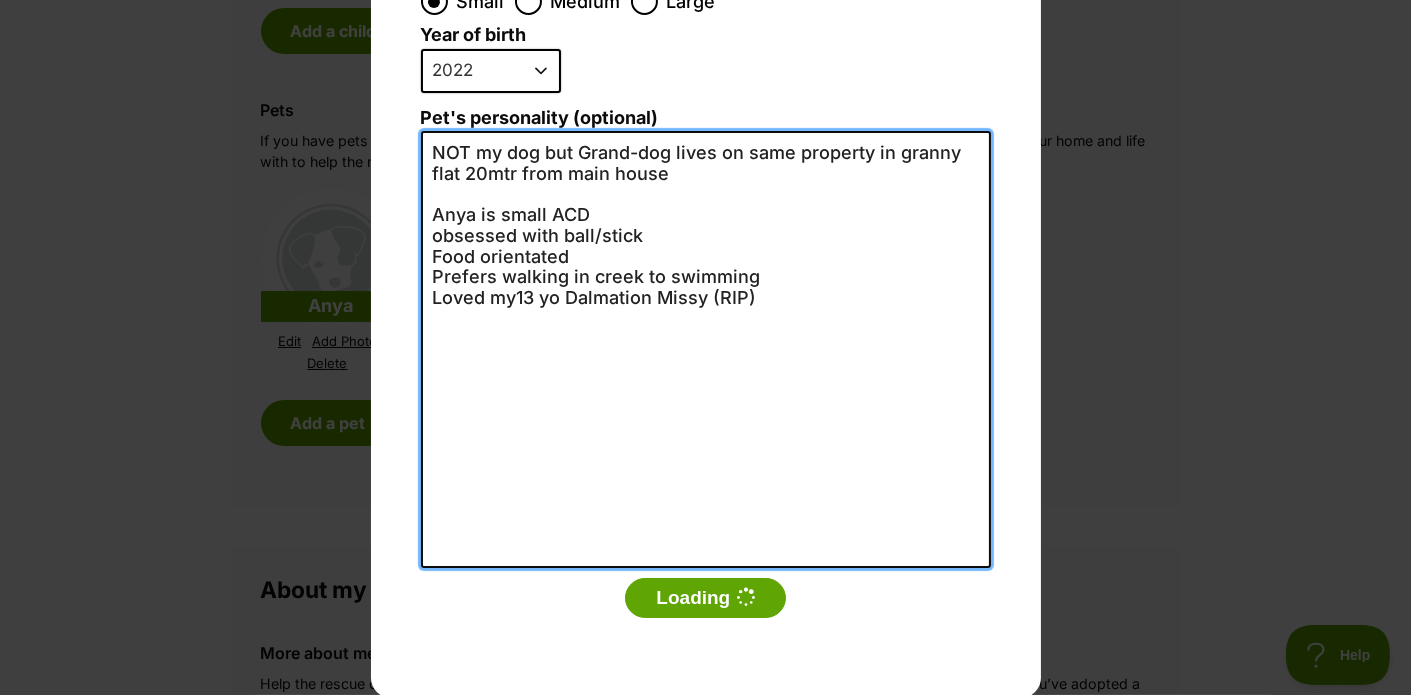 click on "NOT my dog but Grand-dog lives on same property in granny flat 20mtr from main house
Anya is small ACD
obsessed with ball/stick
Food orientated
Prefers walking in creek to swimming
Loved my13 yo Dalmation Missy (RIP)" at bounding box center [706, 349] 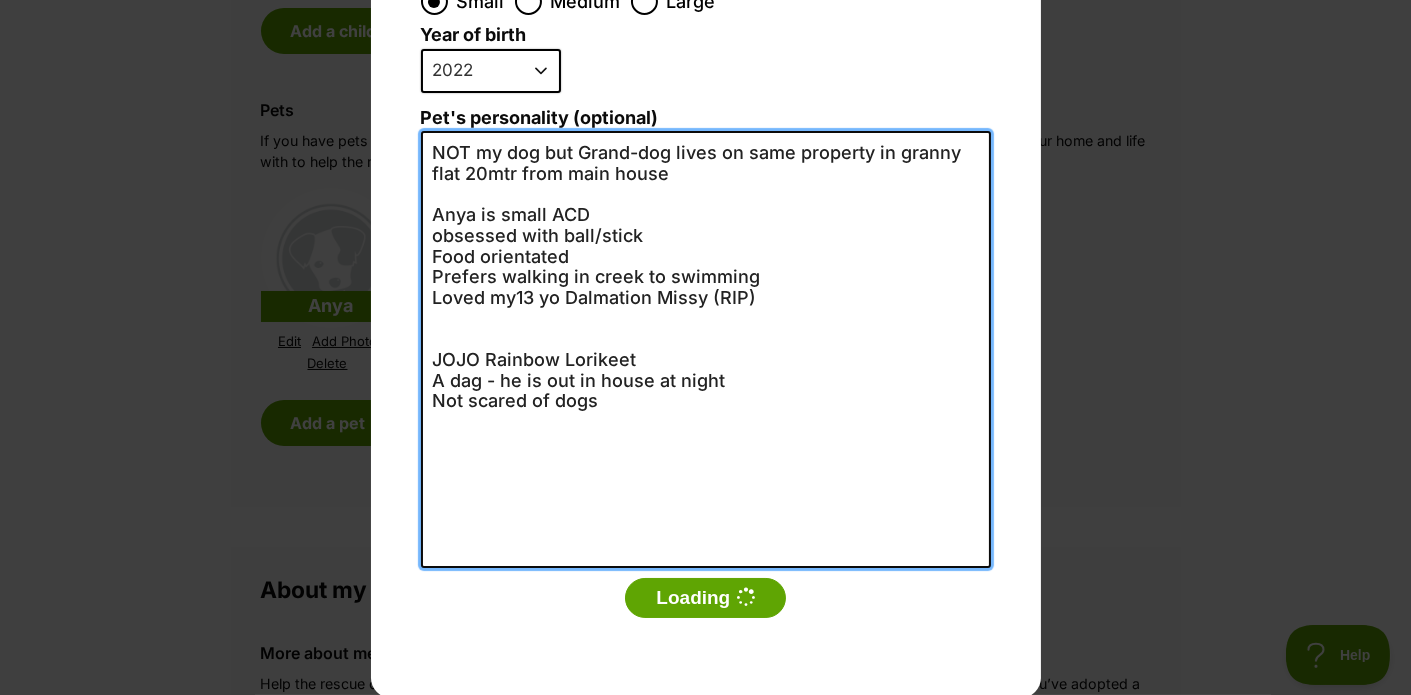 scroll, scrollTop: 0, scrollLeft: 0, axis: both 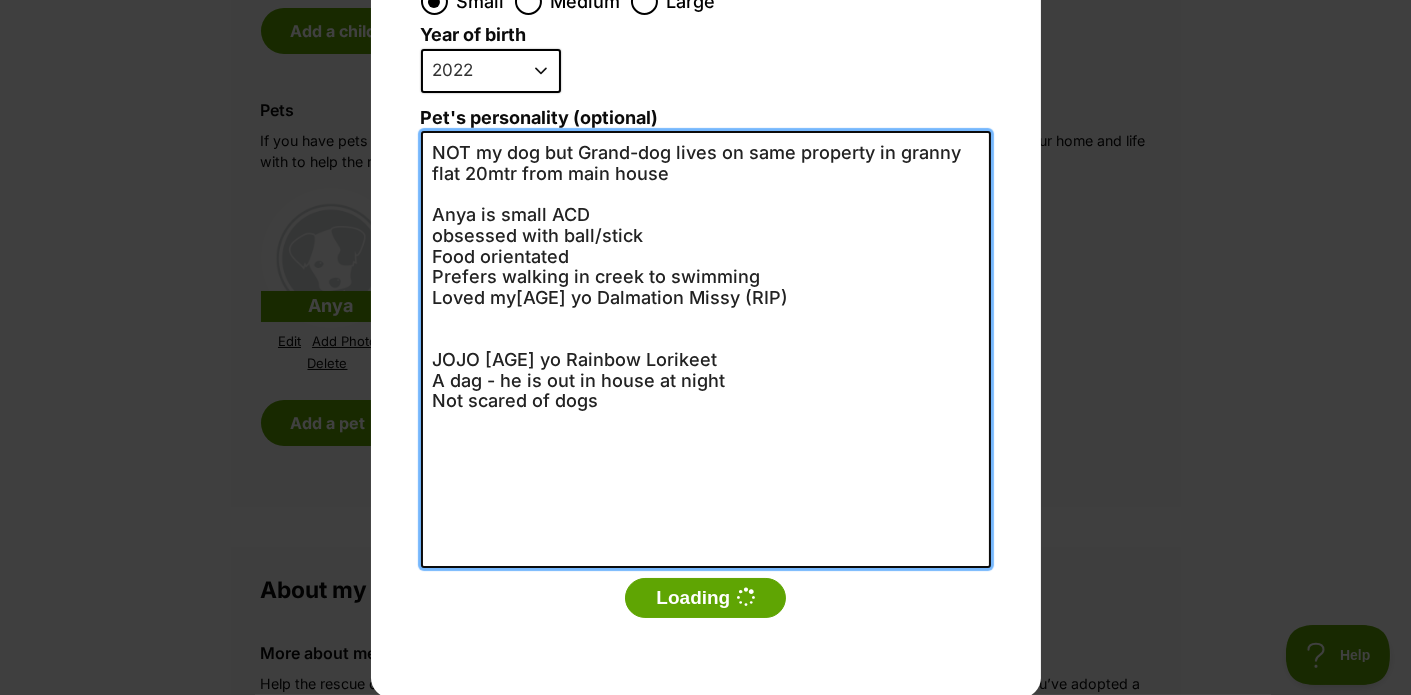 click on "NOT my dog but Grand-dog lives on same property in granny flat 20mtr from main house
Anya is small ACD
obsessed with ball/stick
Food orientated
Prefers walking in creek to swimming
Loved my[AGE] yo Dalmation Missy (RIP)
JOJO [AGE] yo Rainbow Lorikeet
A dag - he is out in house at night
Not scared of dogs" at bounding box center [706, 349] 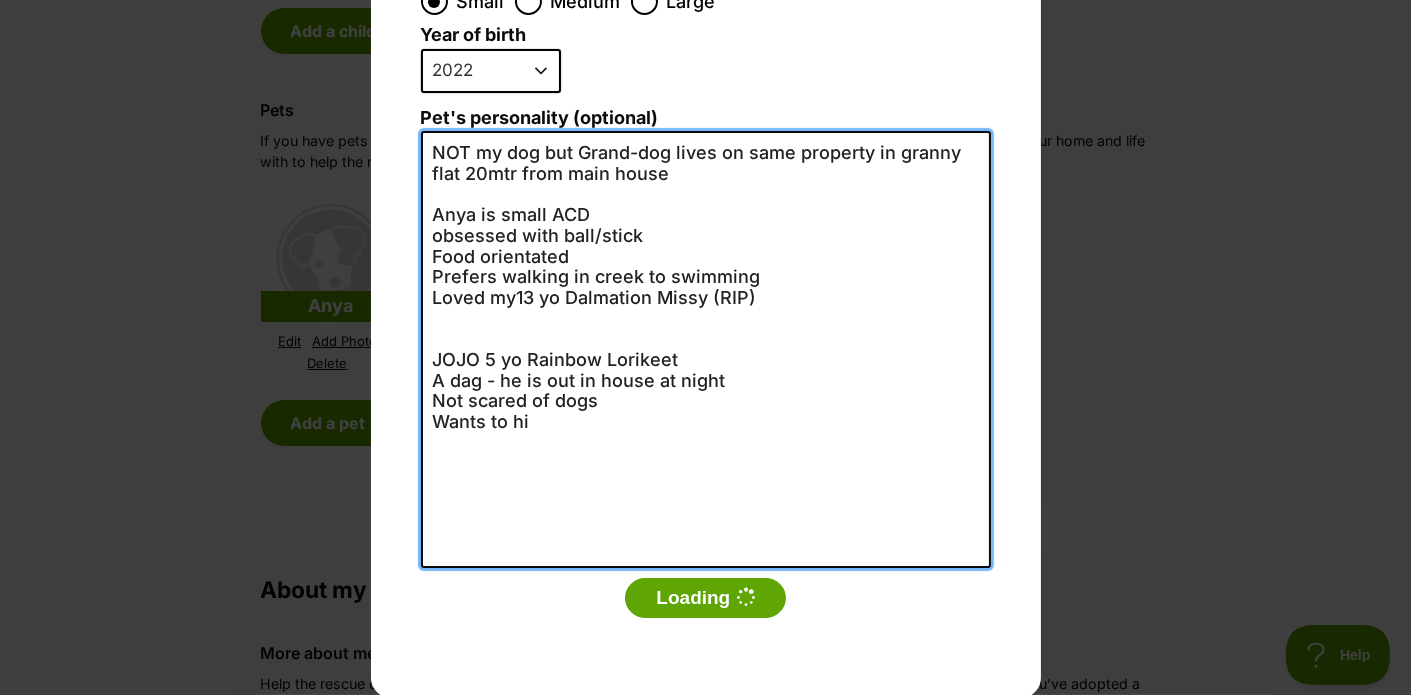 scroll, scrollTop: 0, scrollLeft: 0, axis: both 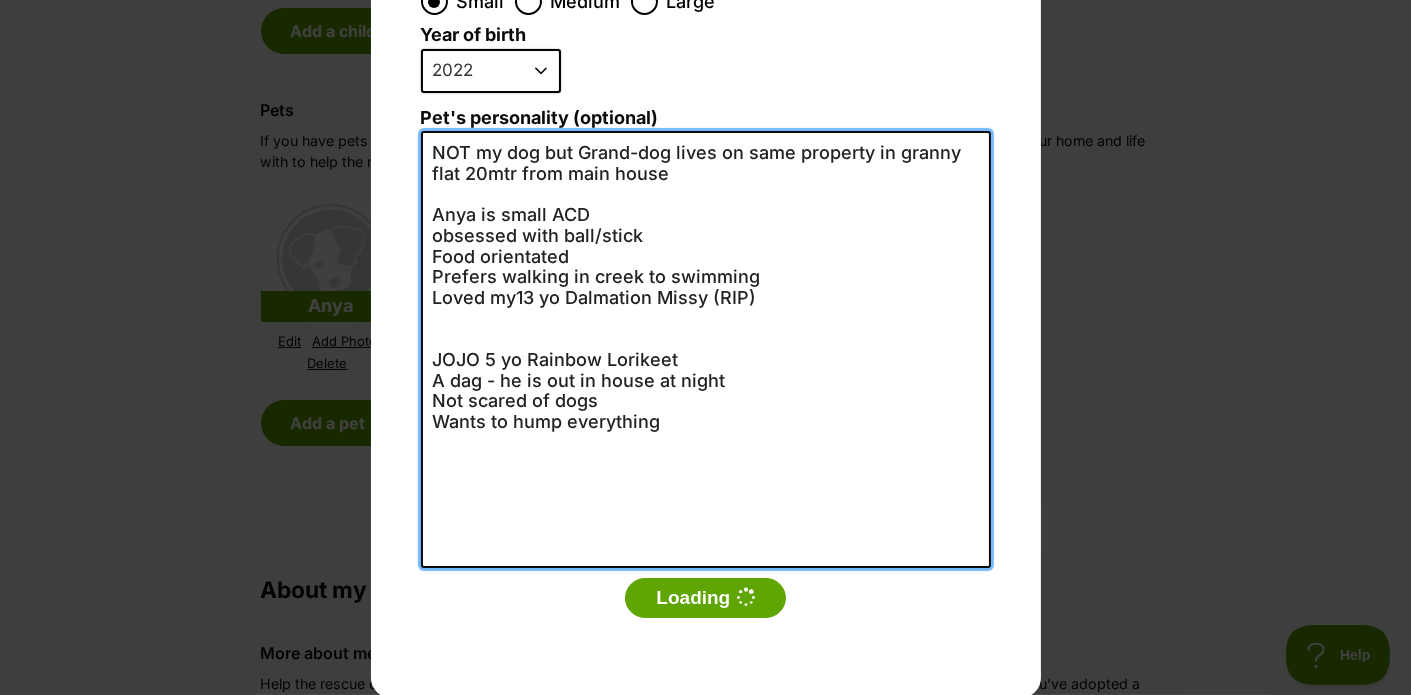 click on "NOT my dog but Grand-dog lives on same property in granny flat 20mtr from main house
Anya is small ACD
obsessed with ball/stick
Food orientated
Prefers walking in creek to swimming
Loved my13 yo Dalmation Missy (RIP)
JOJO 5 yo Rainbow Lorikeet
A dag - he is out in house at night
Not scared of dogs
Wants to hump everything" at bounding box center (706, 349) 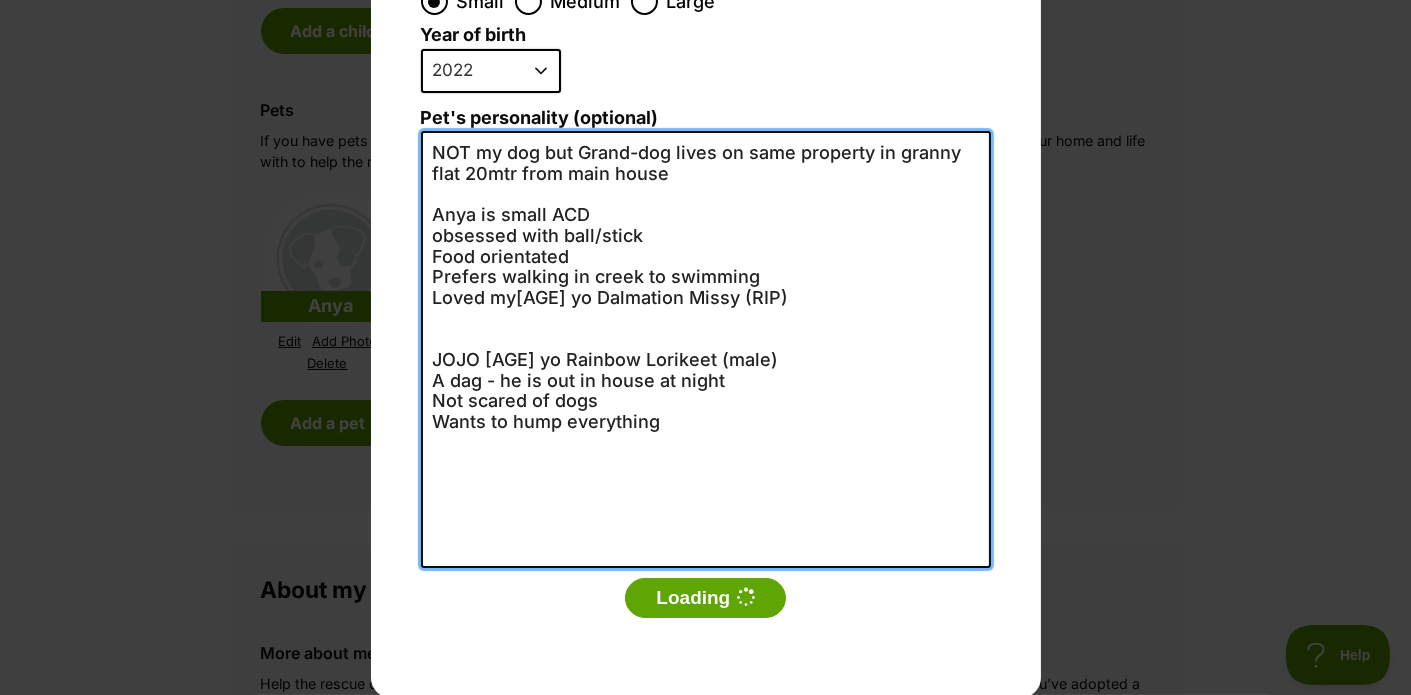 click on "NOT my dog but Grand-dog lives on same property in granny flat 20mtr from main house
Anya is small ACD
obsessed with ball/stick
Food orientated
Prefers walking in creek to swimming
Loved my[AGE] yo Dalmation Missy (RIP)
JOJO [AGE] yo Rainbow Lorikeet (male)
A dag - he is out in house at night
Not scared of dogs
Wants to hump everything" at bounding box center (706, 349) 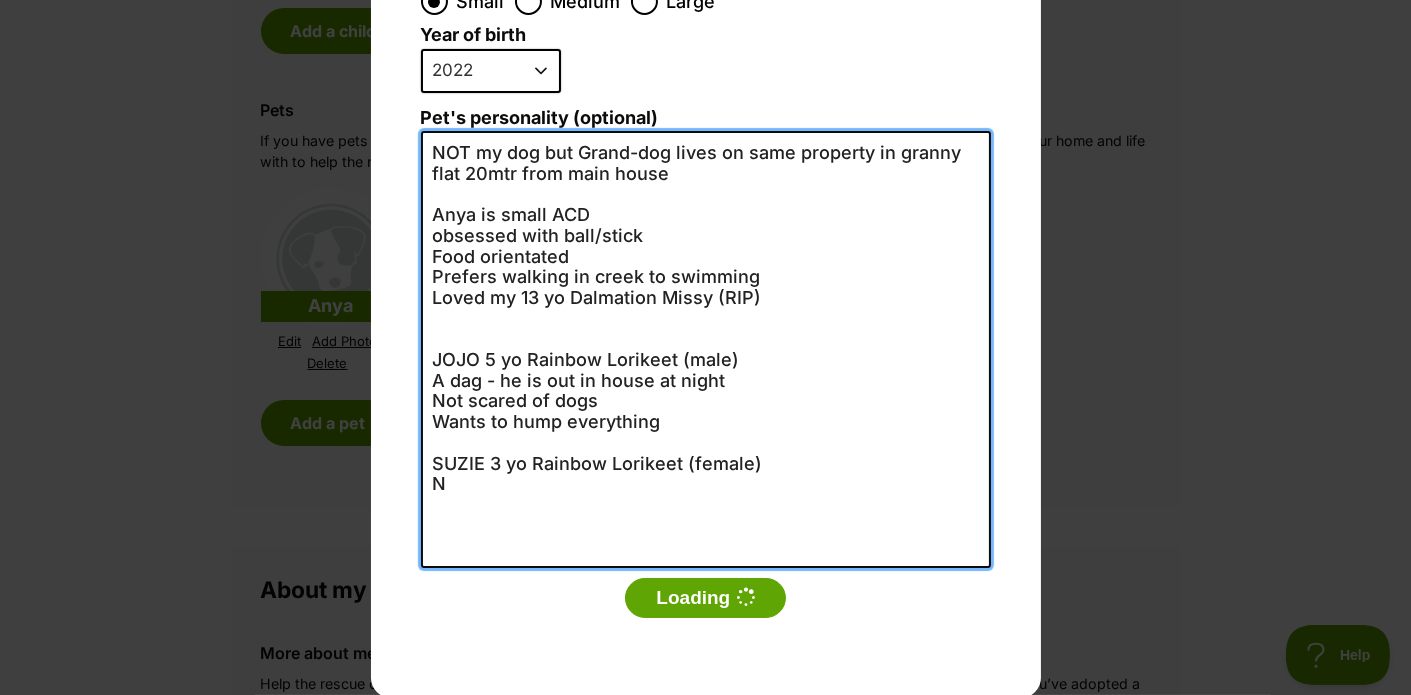 scroll, scrollTop: 0, scrollLeft: 0, axis: both 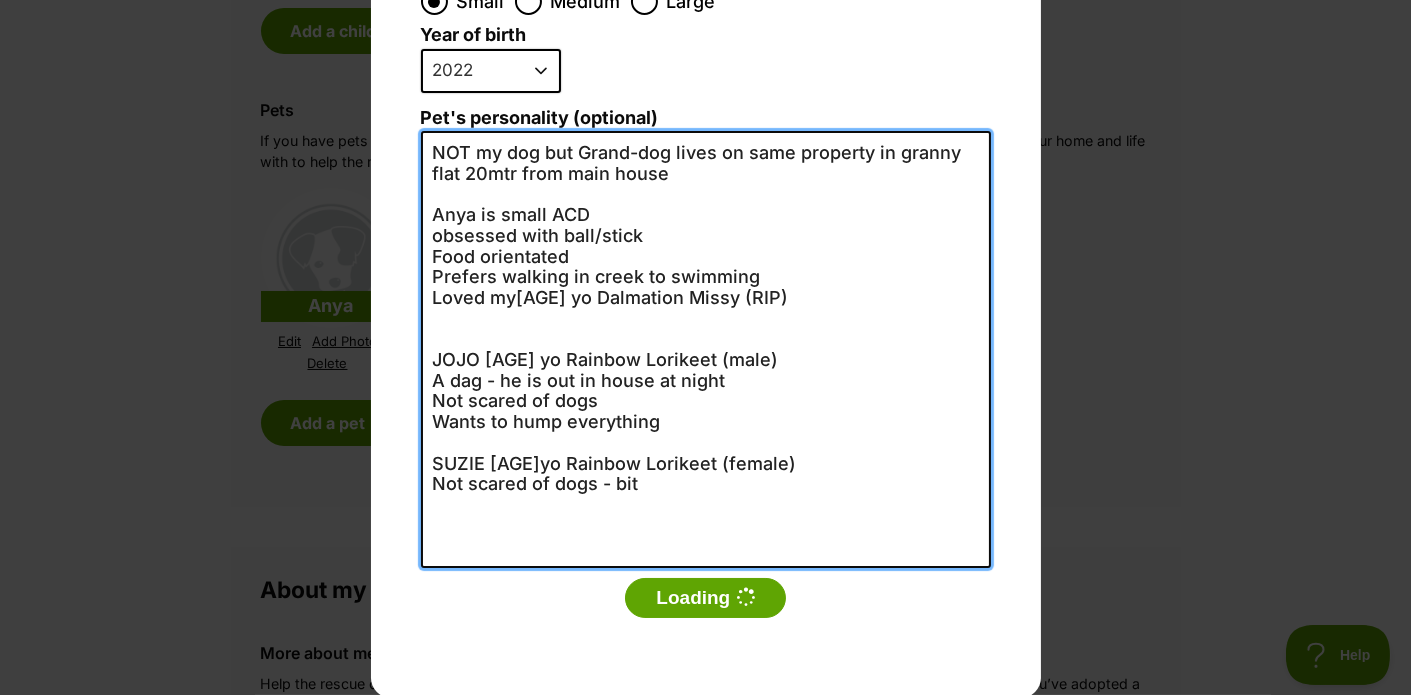 click on "NOT my dog but Grand-dog lives on same property in granny flat 20mtr from main house
Anya is small ACD
obsessed with ball/stick
Food orientated
Prefers walking in creek to swimming
Loved my[AGE] yo Dalmation Missy (RIP)
JOJO [AGE] yo Rainbow Lorikeet (male)
A dag - he is out in house at night
Not scared of dogs
Wants to hump everything
SUZIE [AGE]yo Rainbow Lorikeet (female)
Not scared of dogs - bit" at bounding box center (706, 349) 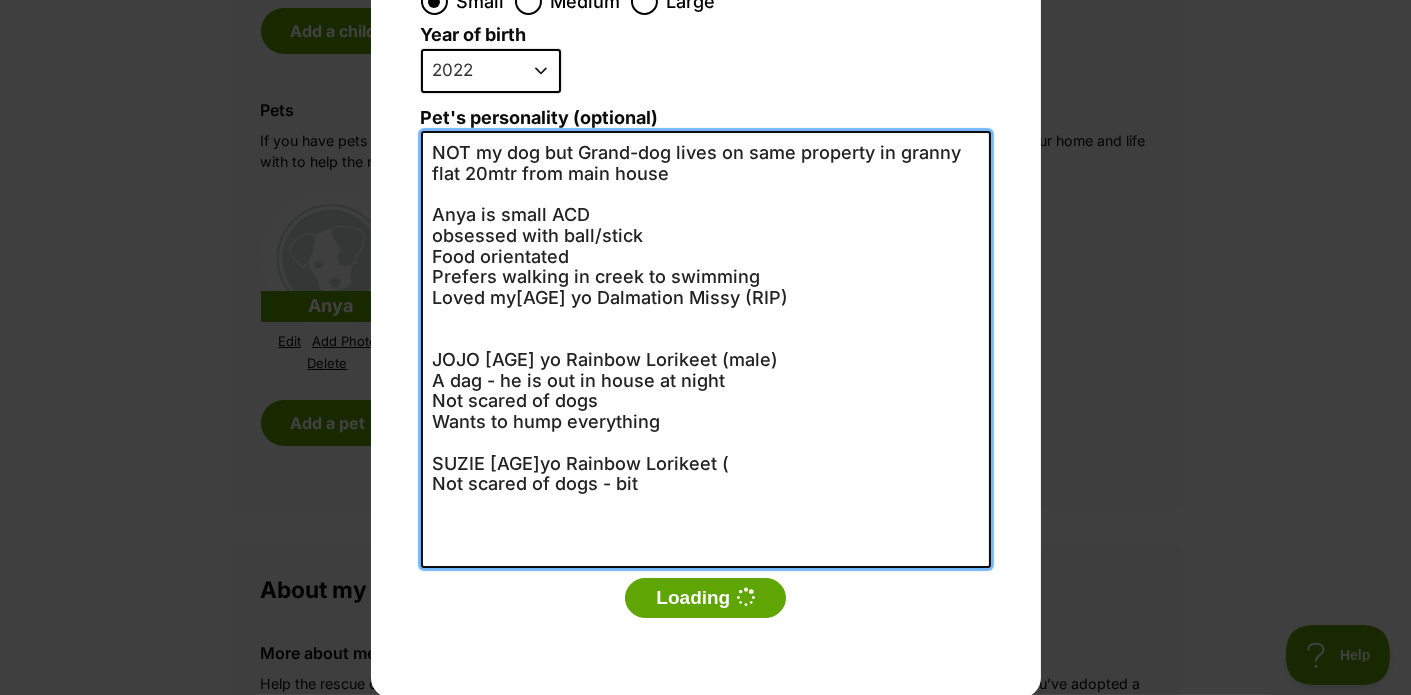scroll, scrollTop: 0, scrollLeft: 0, axis: both 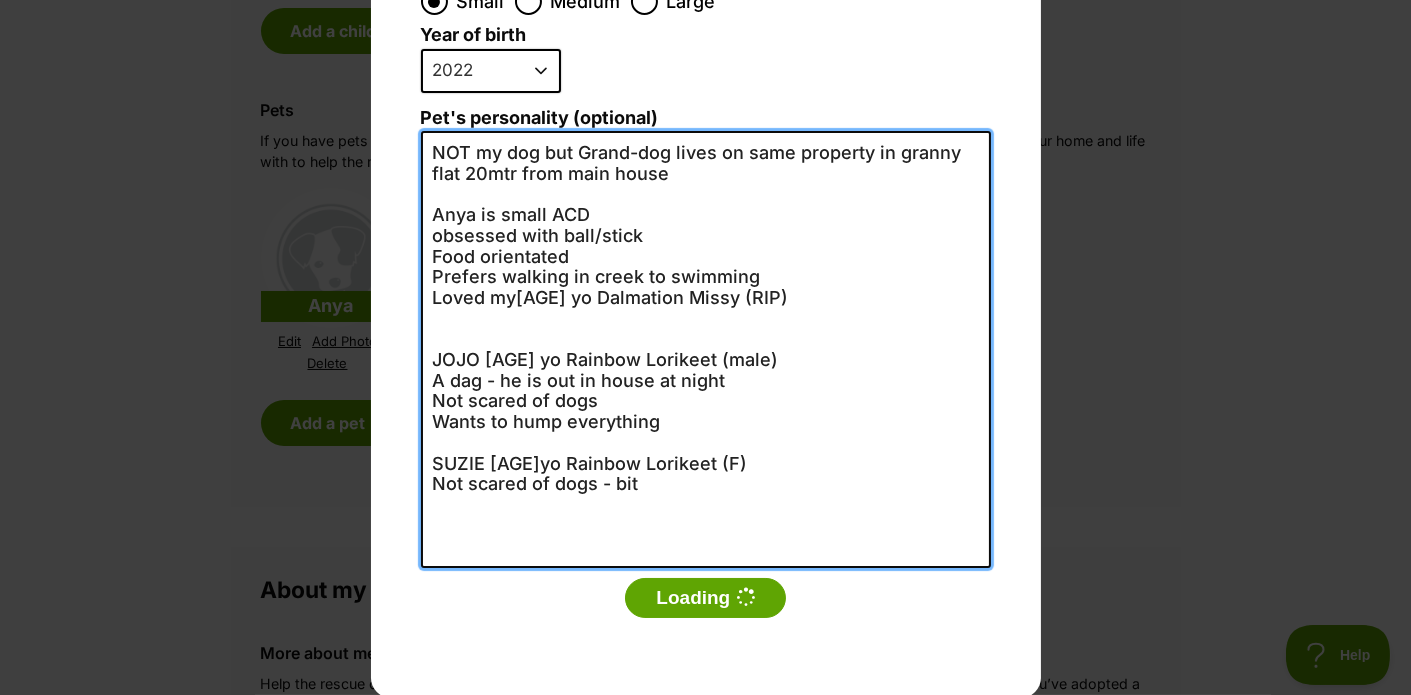 click on "NOT my dog but Grand-dog lives on same property in granny flat 20mtr from main house
Anya is small ACD
obsessed with ball/stick
Food orientated
Prefers walking in creek to swimming
Loved my[AGE] yo Dalmation Missy (RIP)
JOJO [AGE] yo Rainbow Lorikeet (male)
A dag - he is out in house at night
Not scared of dogs
Wants to hump everything
SUZIE [AGE]yo Rainbow Lorikeet (F)
Not scared of dogs - bit" at bounding box center [706, 349] 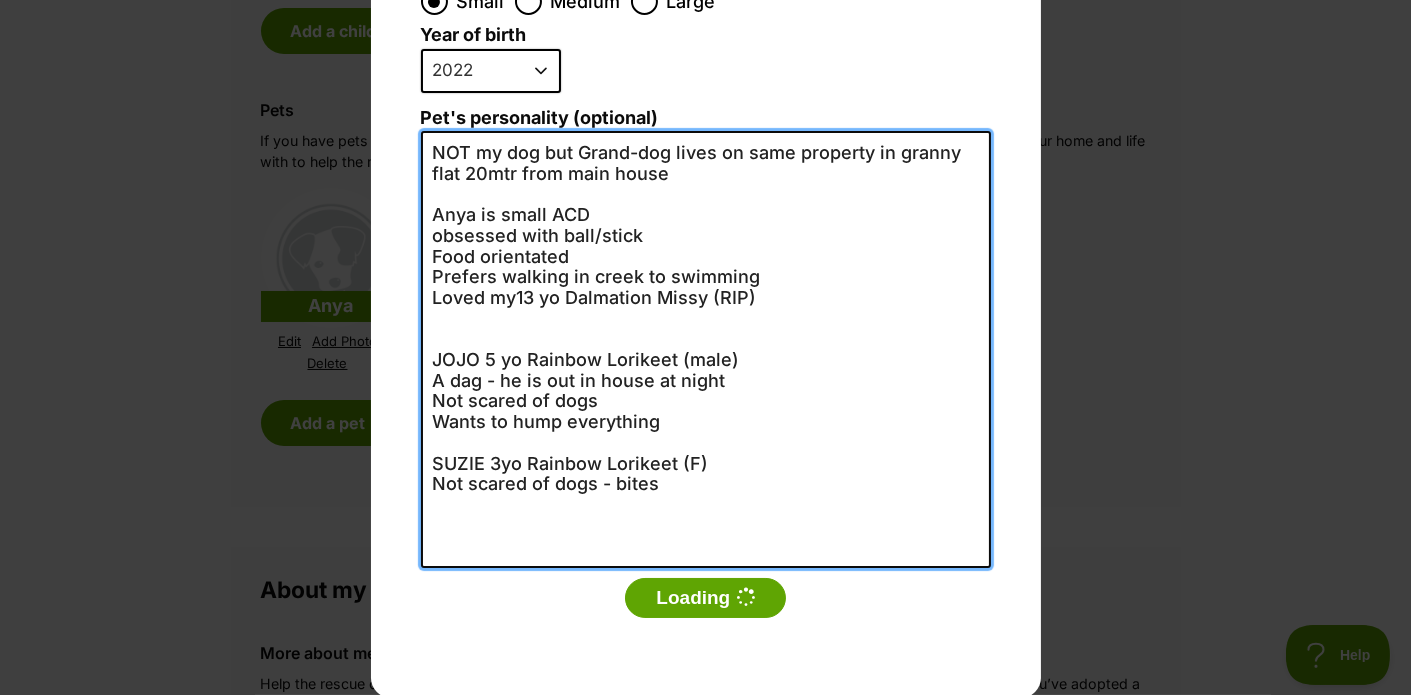 click on "NOT my dog but Grand-dog lives on same property in granny flat 20mtr from main house
Anya is small ACD
obsessed with ball/stick
Food orientated
Prefers walking in creek to swimming
Loved my13 yo Dalmation Missy (RIP)
JOJO 5 yo Rainbow Lorikeet (male)
A dag - he is out in house at night
Not scared of dogs
Wants to hump everything
SUZIE 3yo Rainbow Lorikeet (F)
Not scared of dogs - bites" at bounding box center [706, 349] 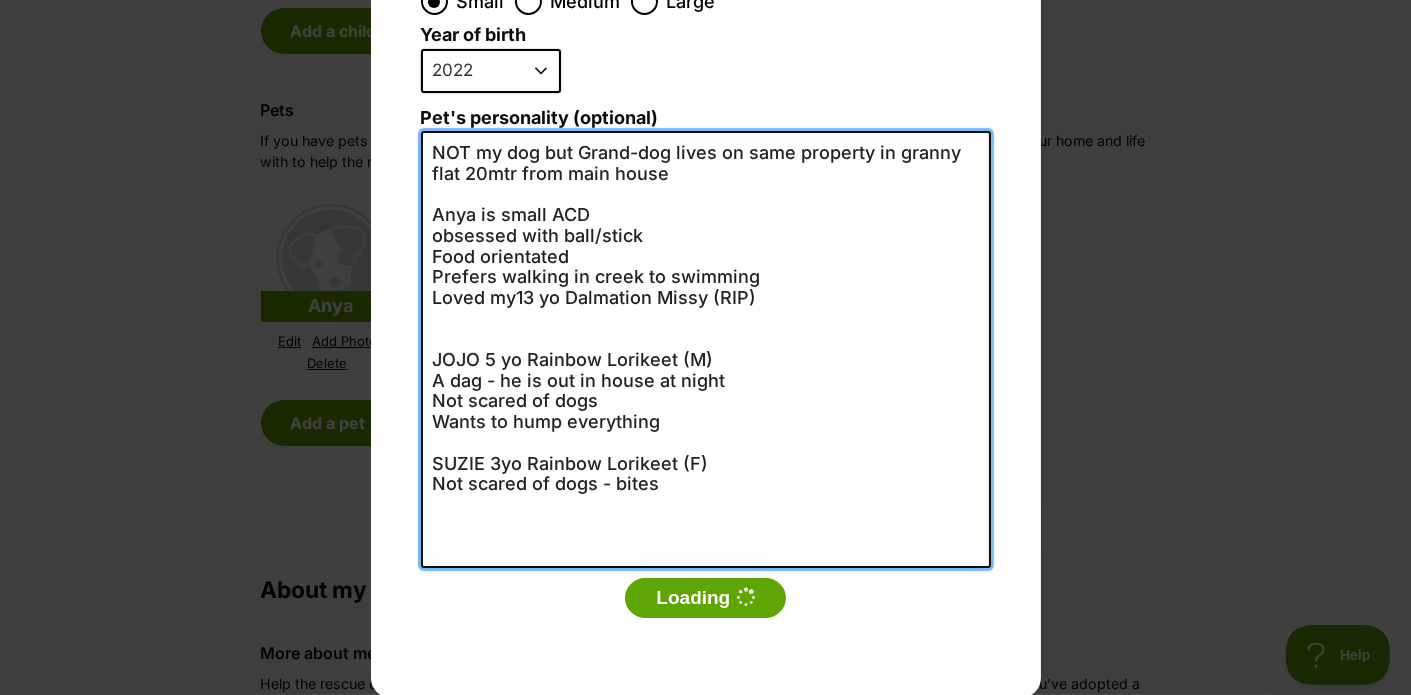 click on "NOT my dog but Grand-dog lives on same property in granny flat 20mtr from main house
Anya is small ACD
obsessed with ball/stick
Food orientated
Prefers walking in creek to swimming
Loved my13 yo Dalmation Missy (RIP)
JOJO 5 yo Rainbow Lorikeet (M)
A dag - he is out in house at night
Not scared of dogs
Wants to hump everything
SUZIE 3yo Rainbow Lorikeet (F)
Not scared of dogs - bites" at bounding box center [706, 349] 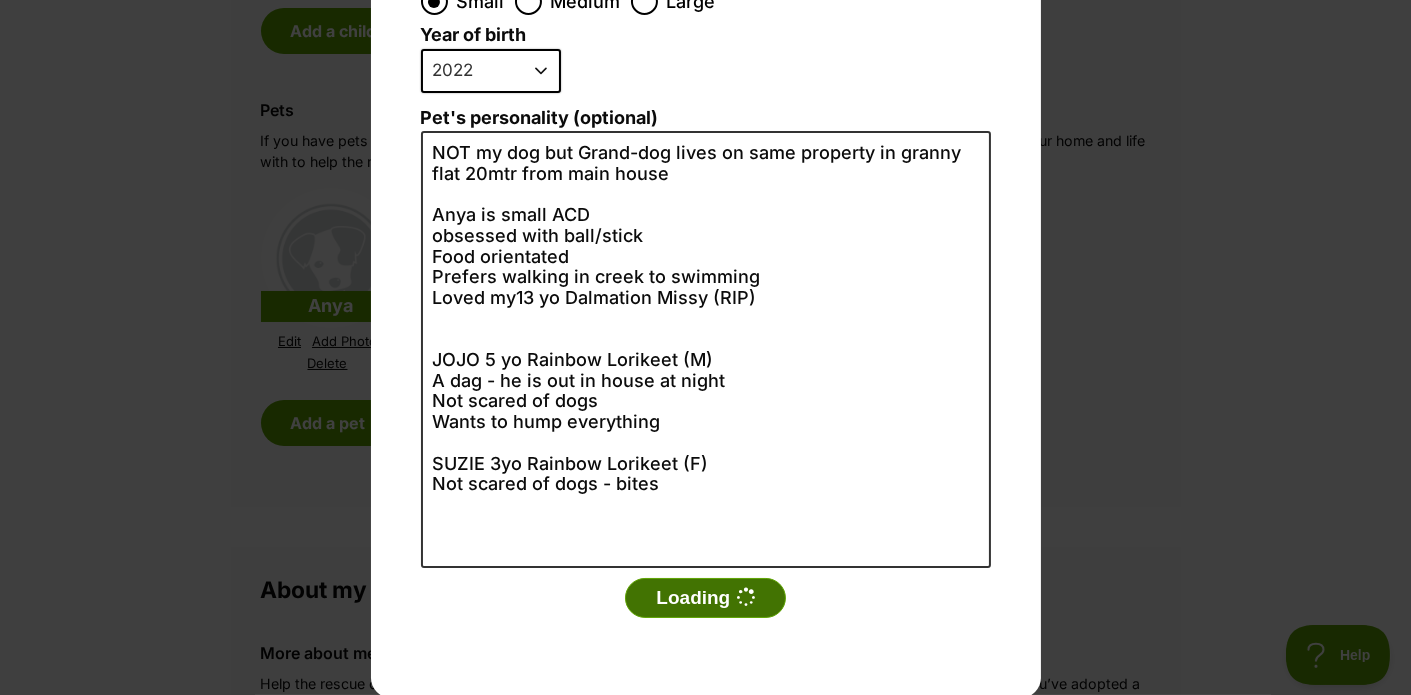 click on "Loading" at bounding box center (705, 598) 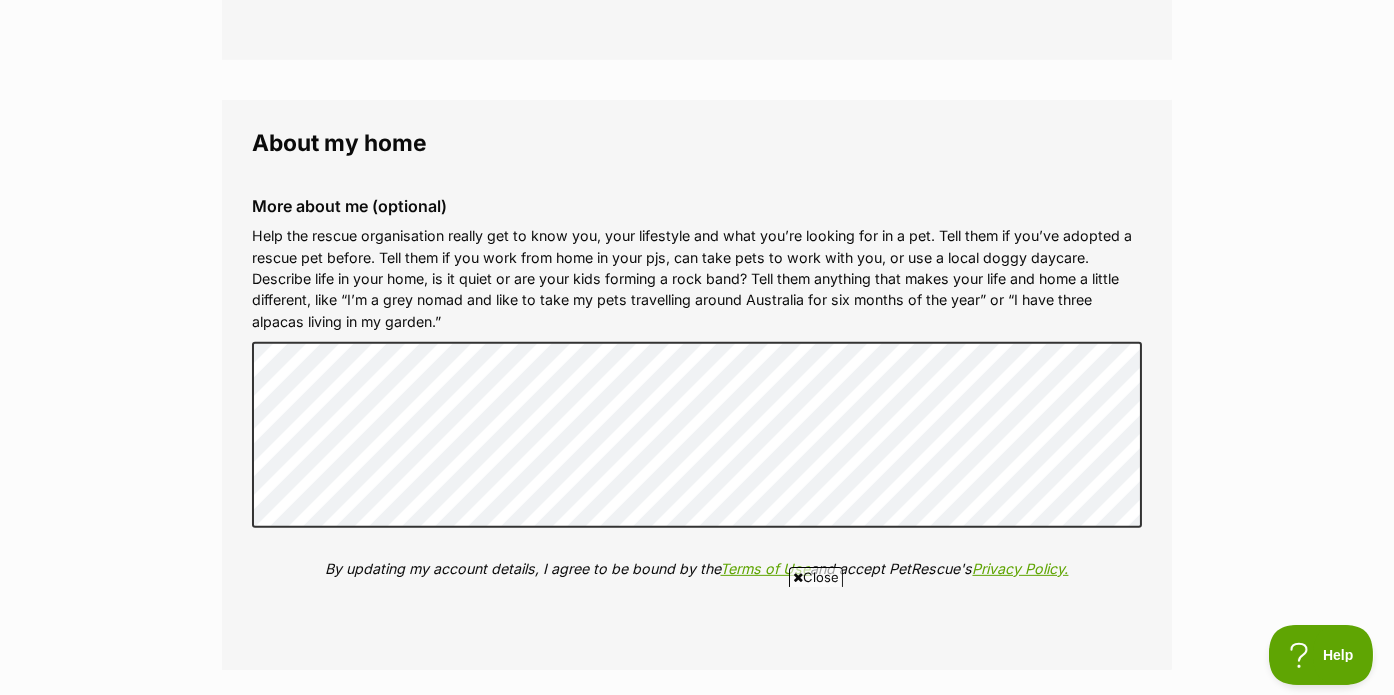 scroll, scrollTop: 2325, scrollLeft: 0, axis: vertical 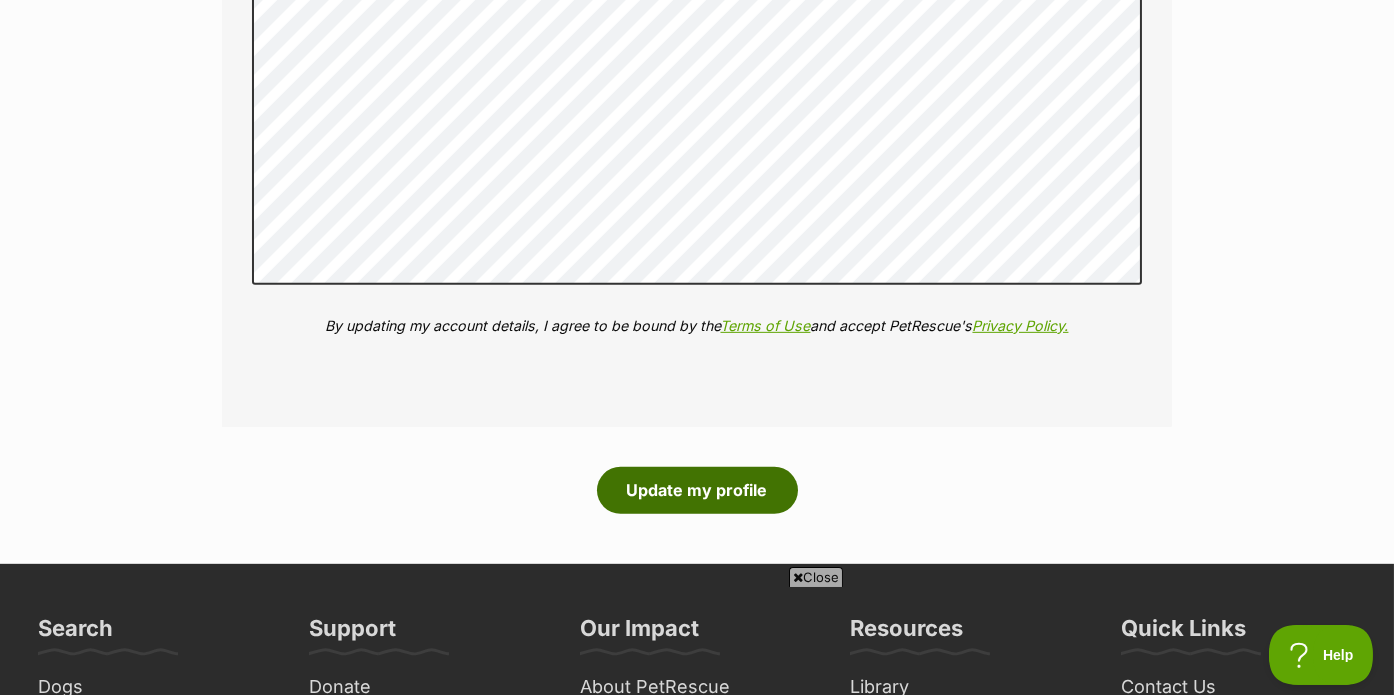 click on "Update my profile" at bounding box center [697, 490] 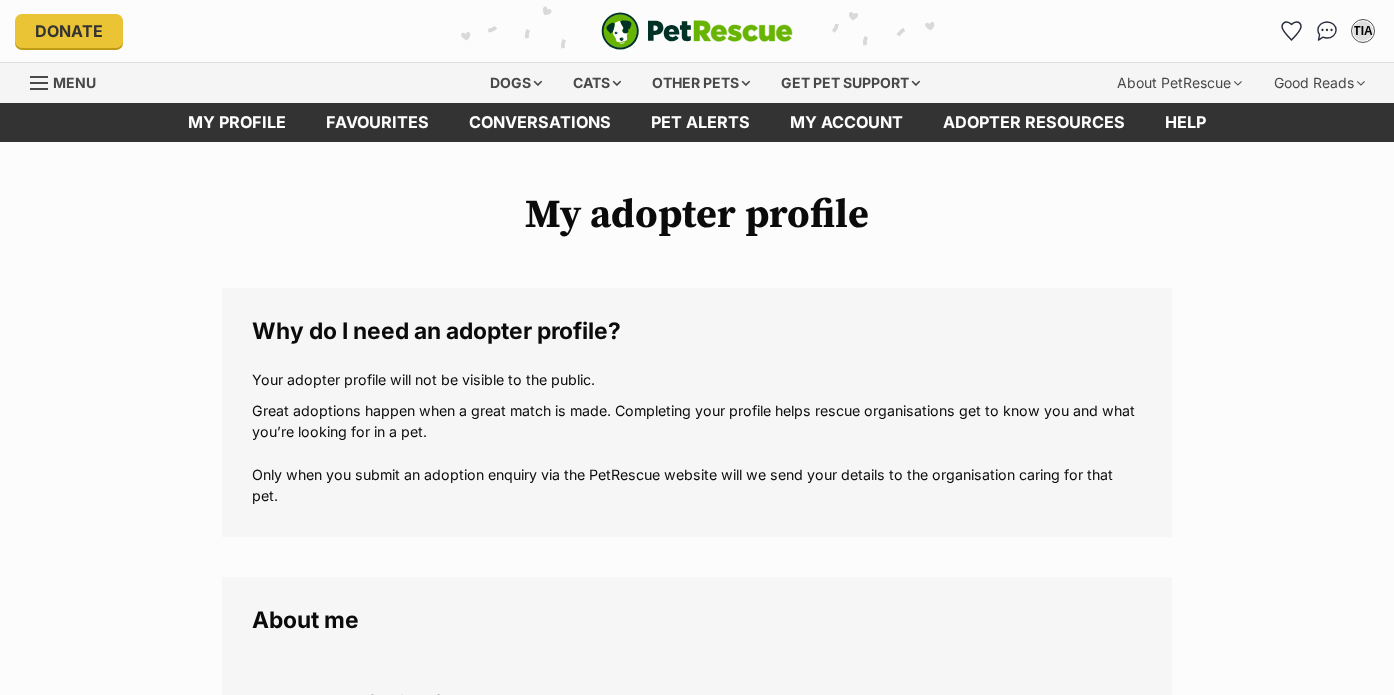 scroll, scrollTop: 0, scrollLeft: 0, axis: both 